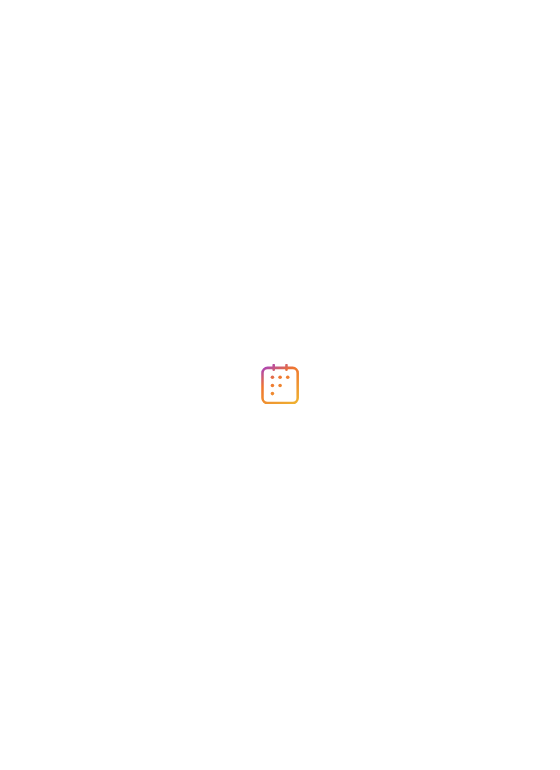 scroll, scrollTop: 0, scrollLeft: 0, axis: both 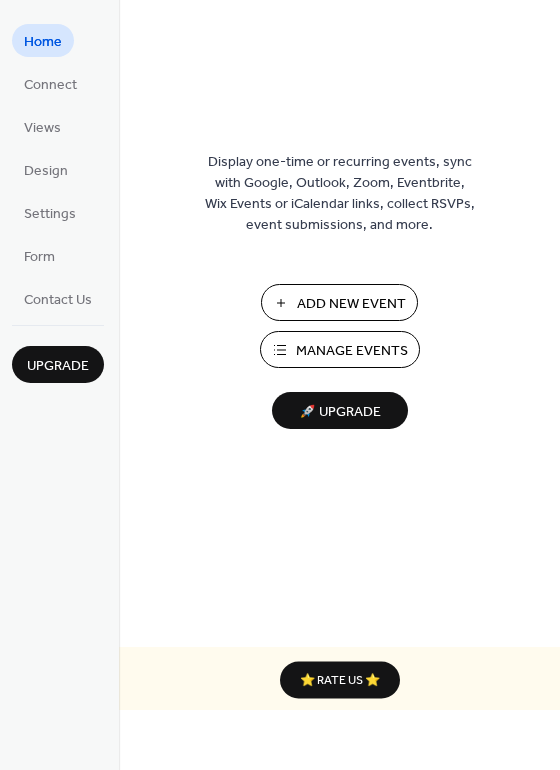 click on "Manage Events" at bounding box center (352, 351) 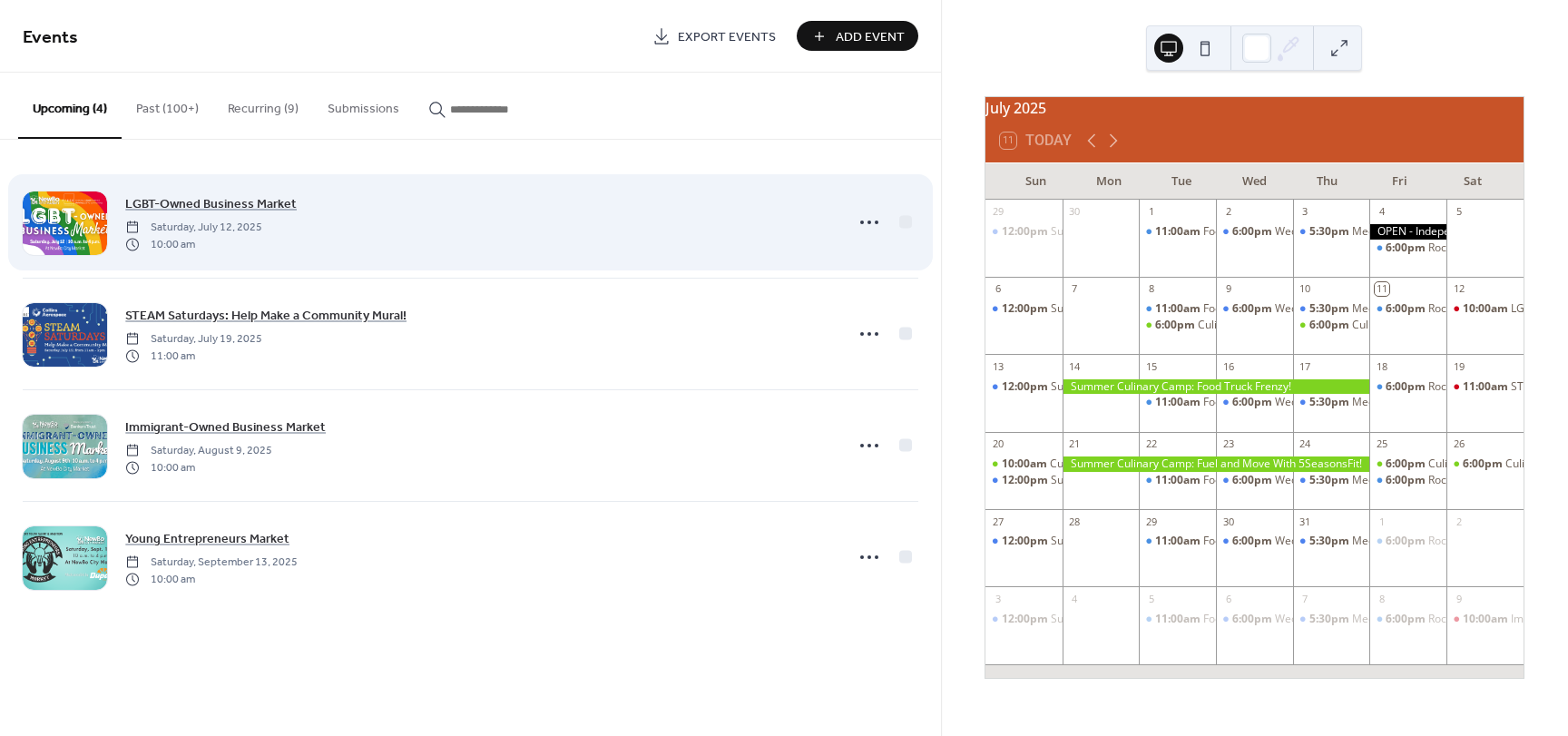 scroll, scrollTop: 0, scrollLeft: 0, axis: both 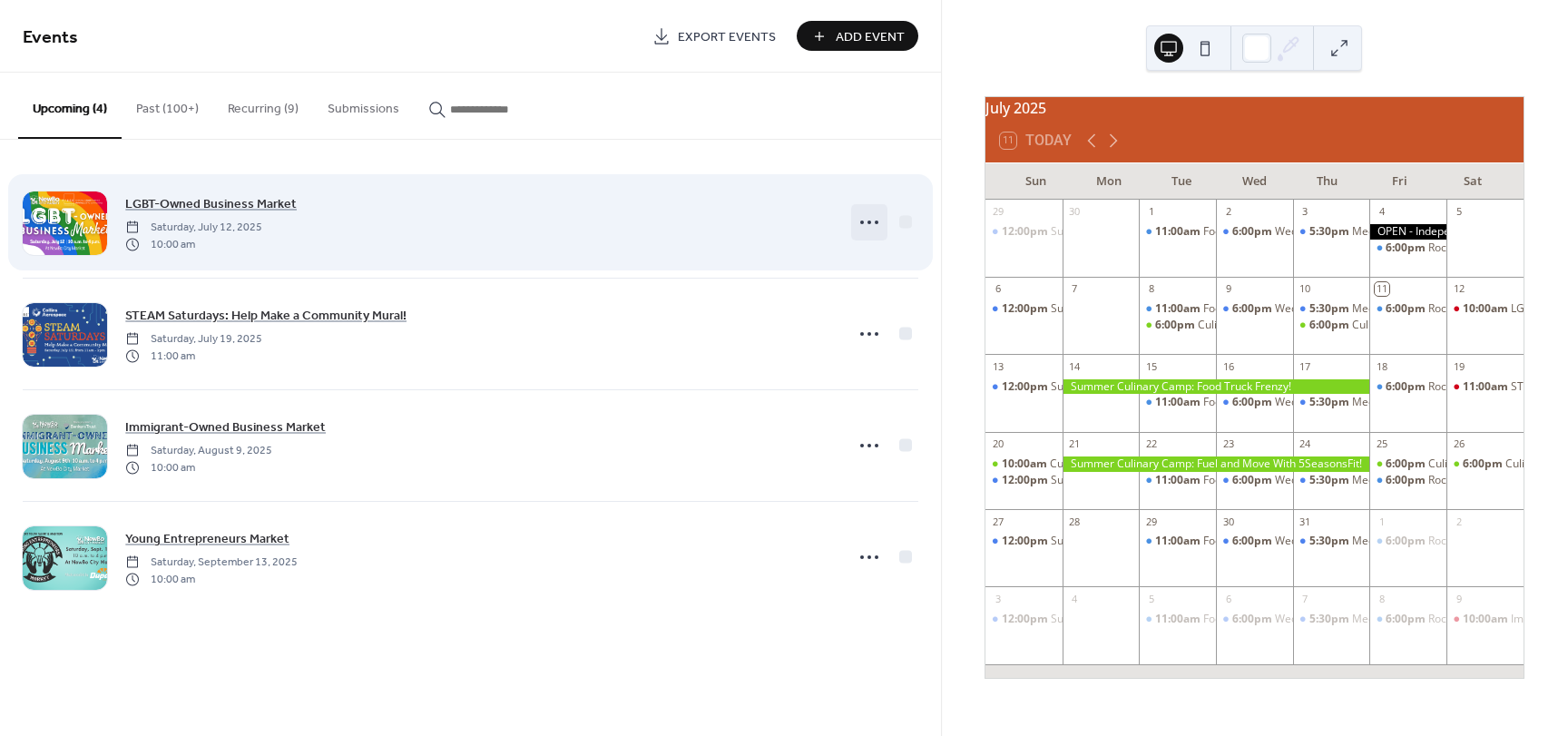 click 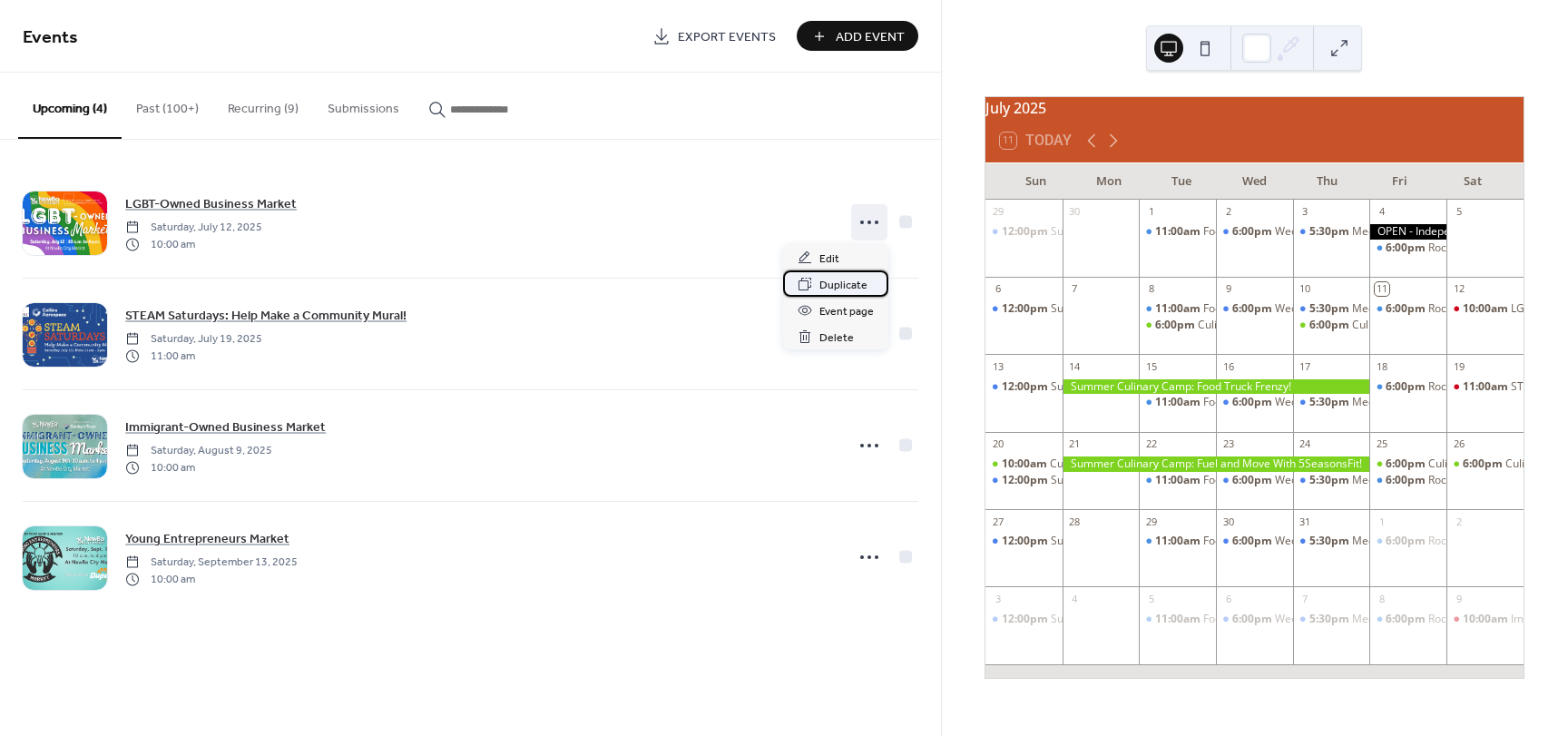 click on "Duplicate" at bounding box center (843, 285) 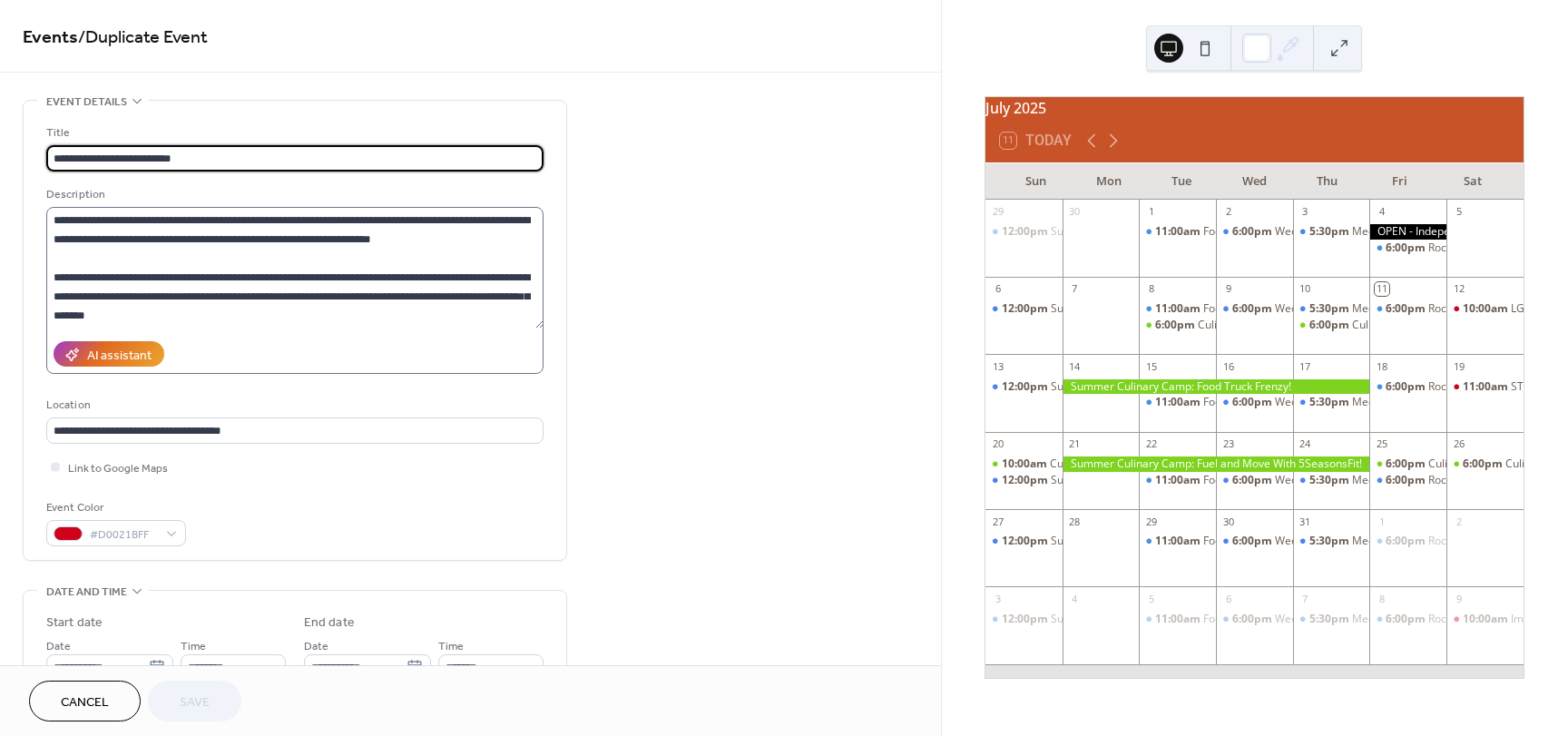 drag, startPoint x: 195, startPoint y: 342, endPoint x: 198, endPoint y: 322, distance: 20.223748 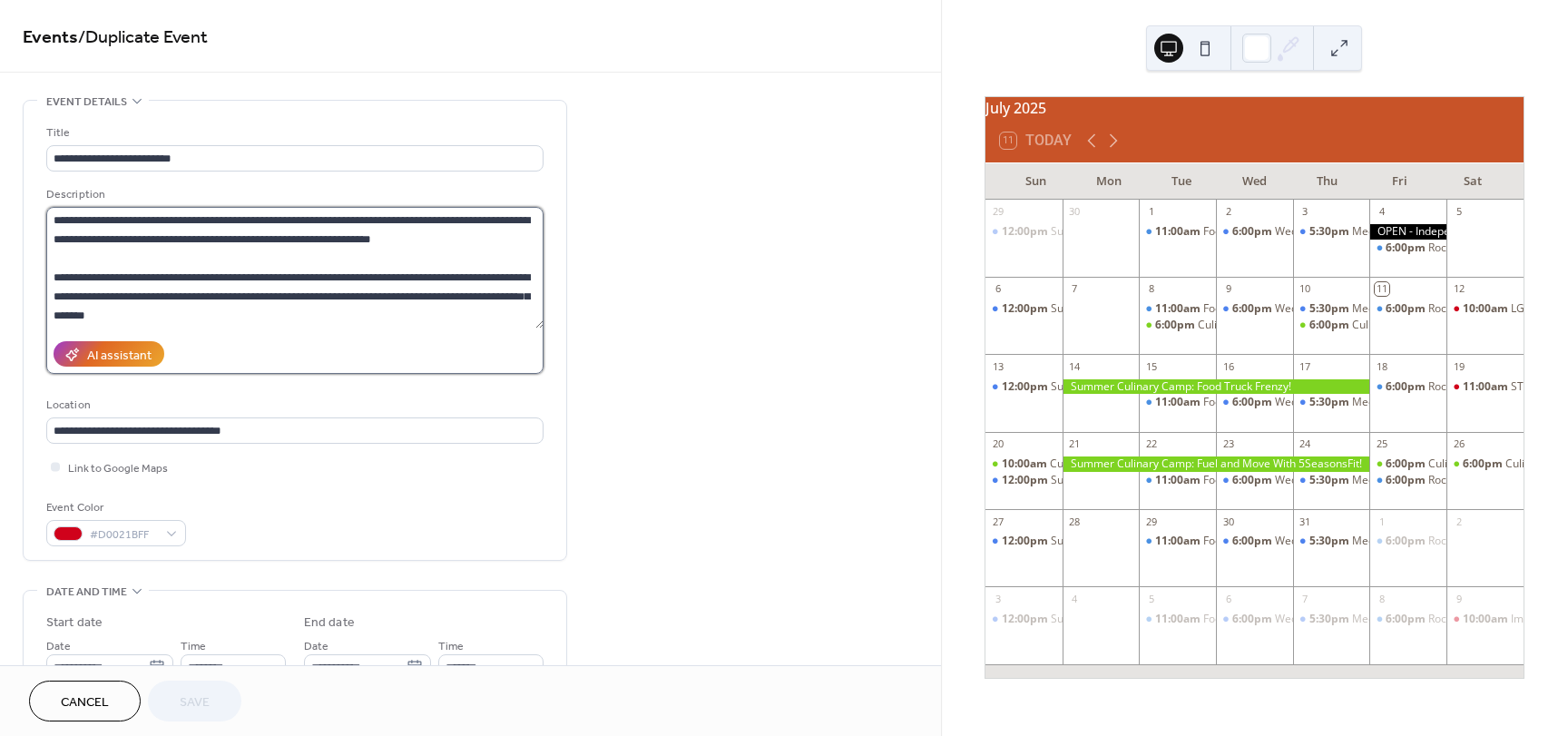 click on "**********" at bounding box center [295, 268] 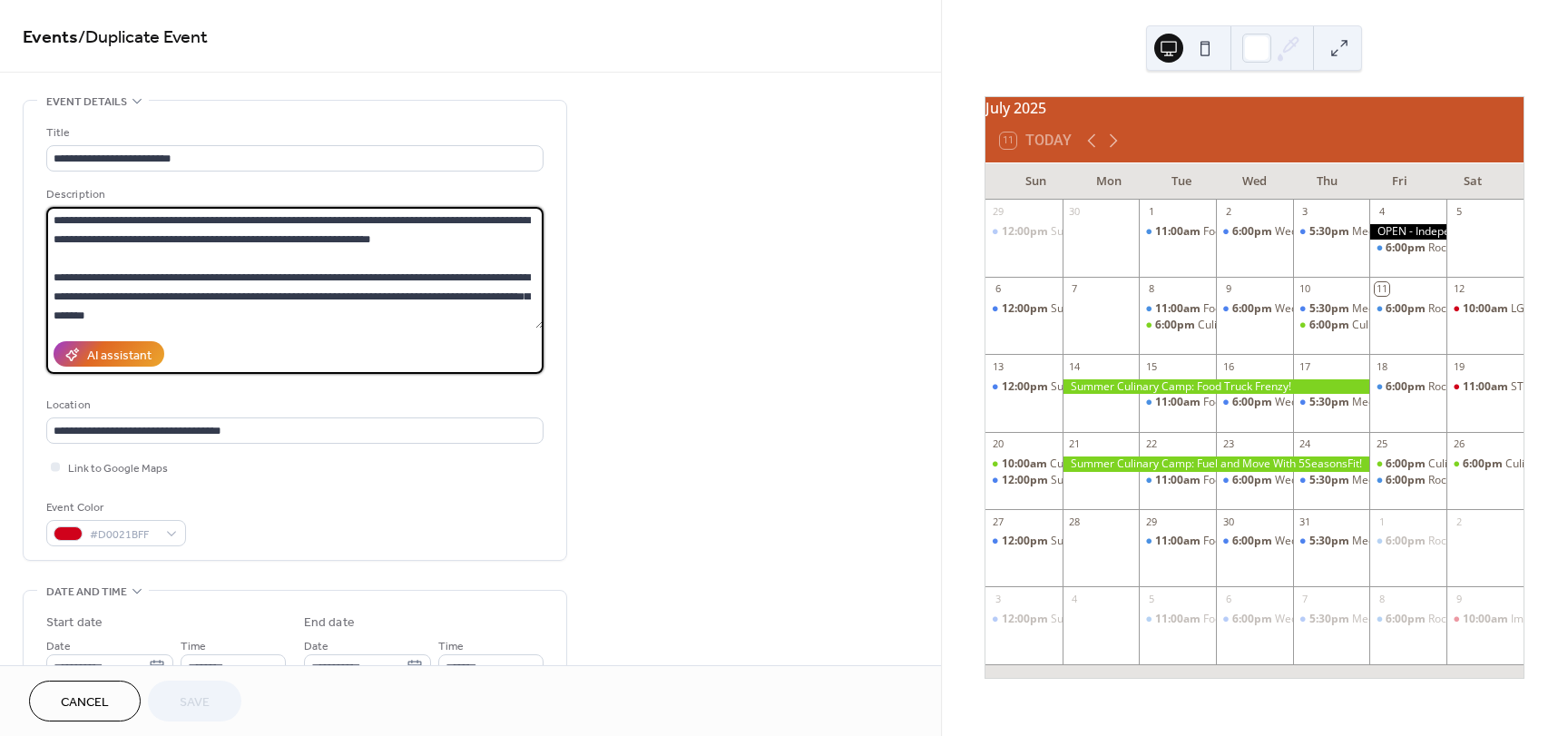 drag, startPoint x: 209, startPoint y: 315, endPoint x: -77, endPoint y: 112, distance: 350.72069 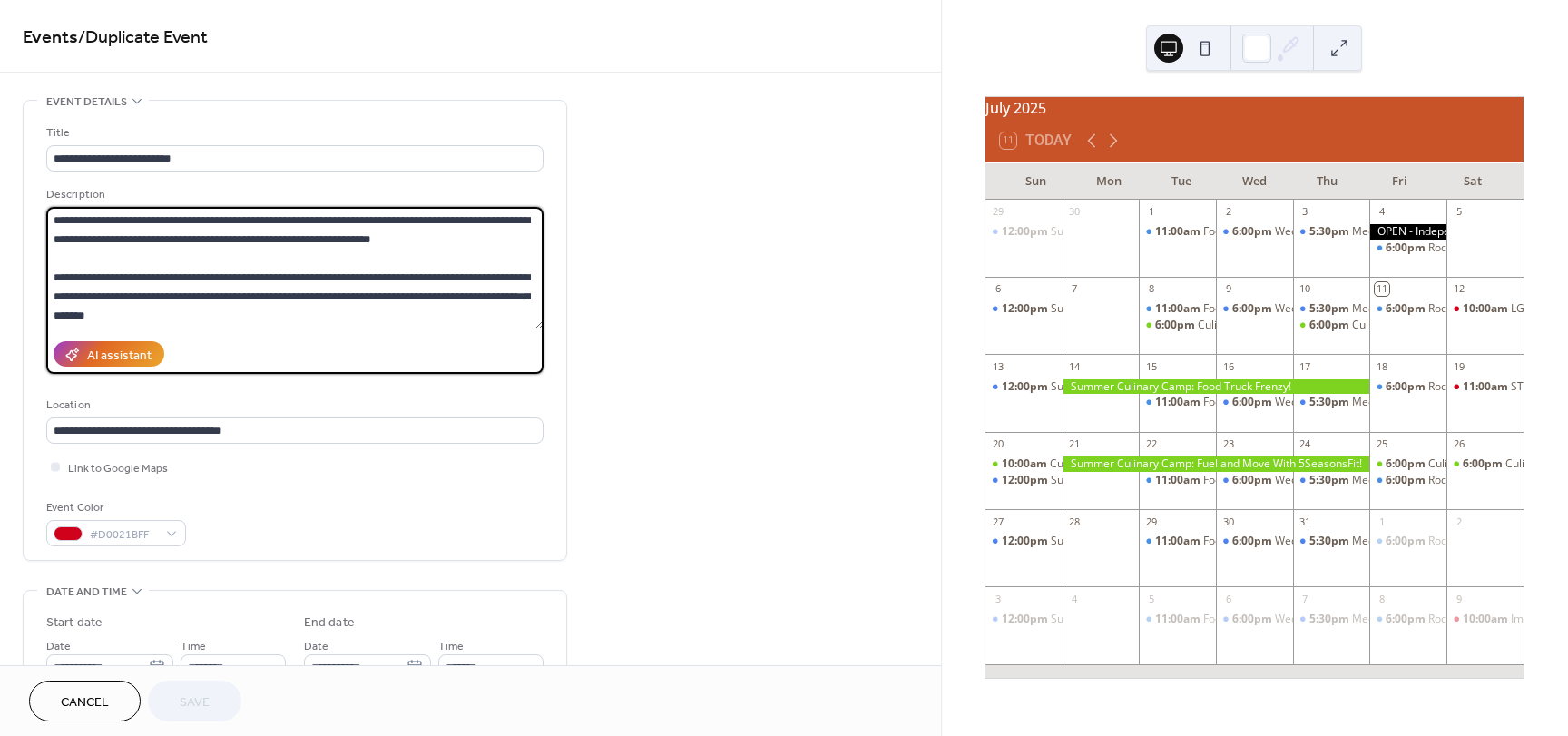 click on "**********" at bounding box center [784, 368] 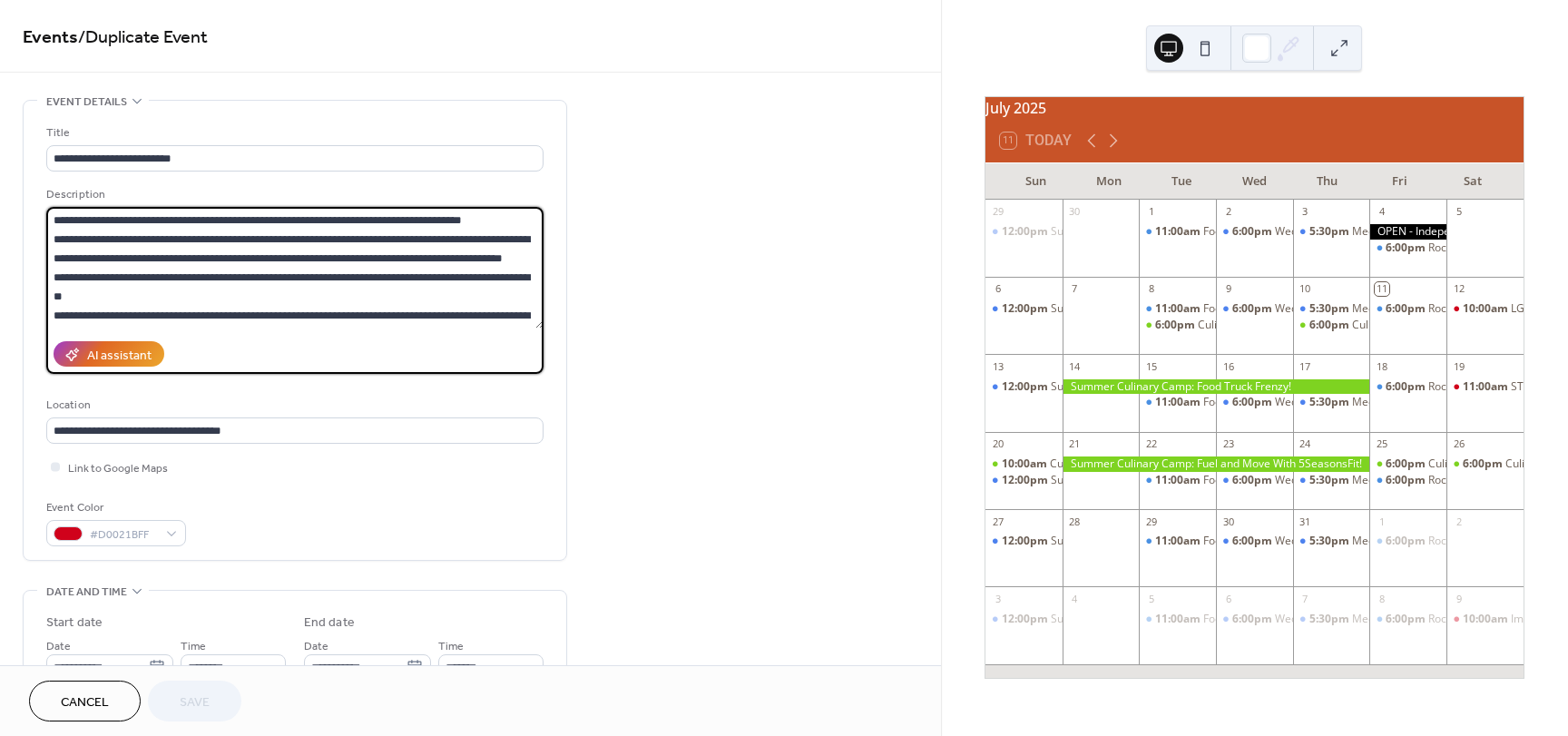 scroll, scrollTop: 35, scrollLeft: 0, axis: vertical 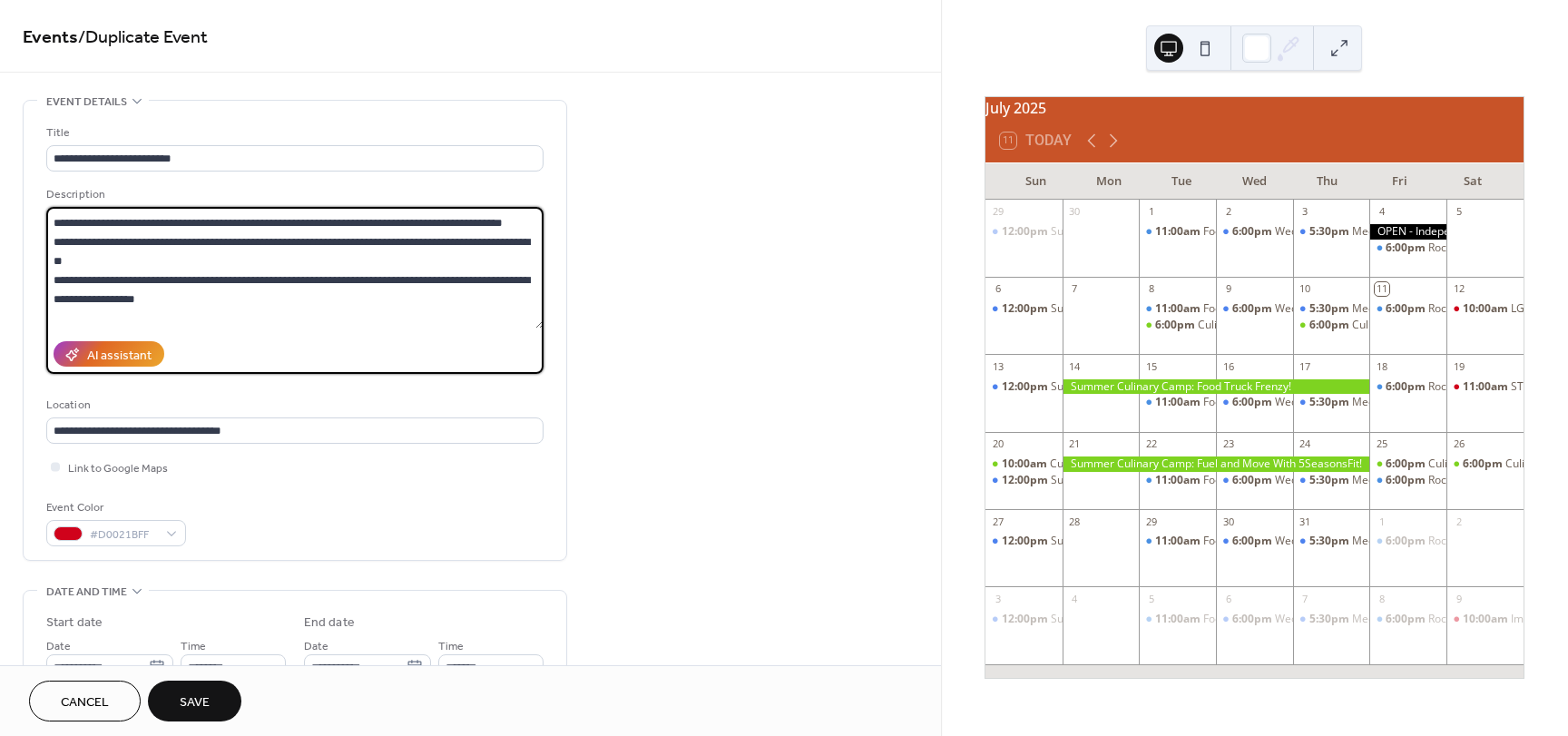click on "**********" at bounding box center (295, 268) 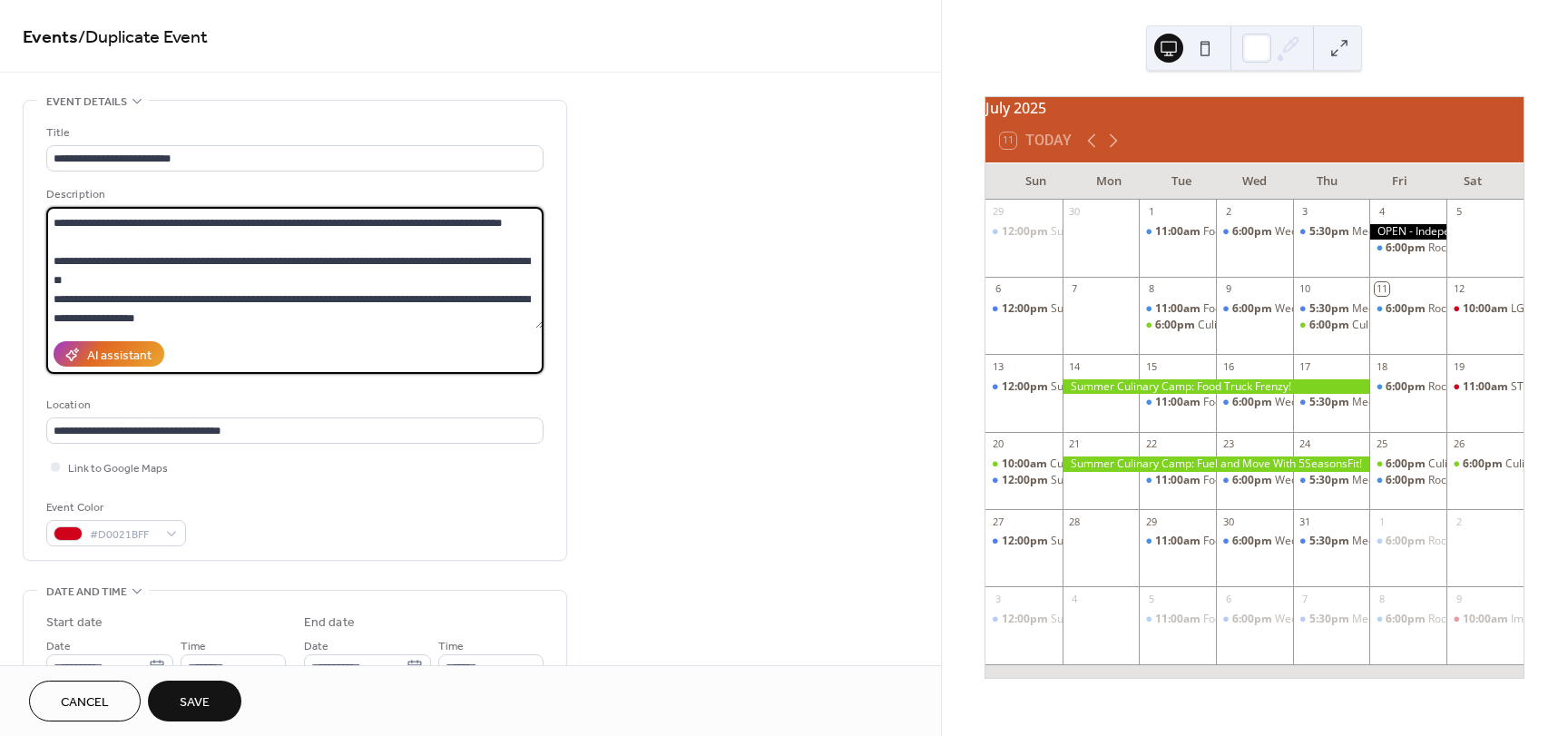 scroll, scrollTop: 95, scrollLeft: 0, axis: vertical 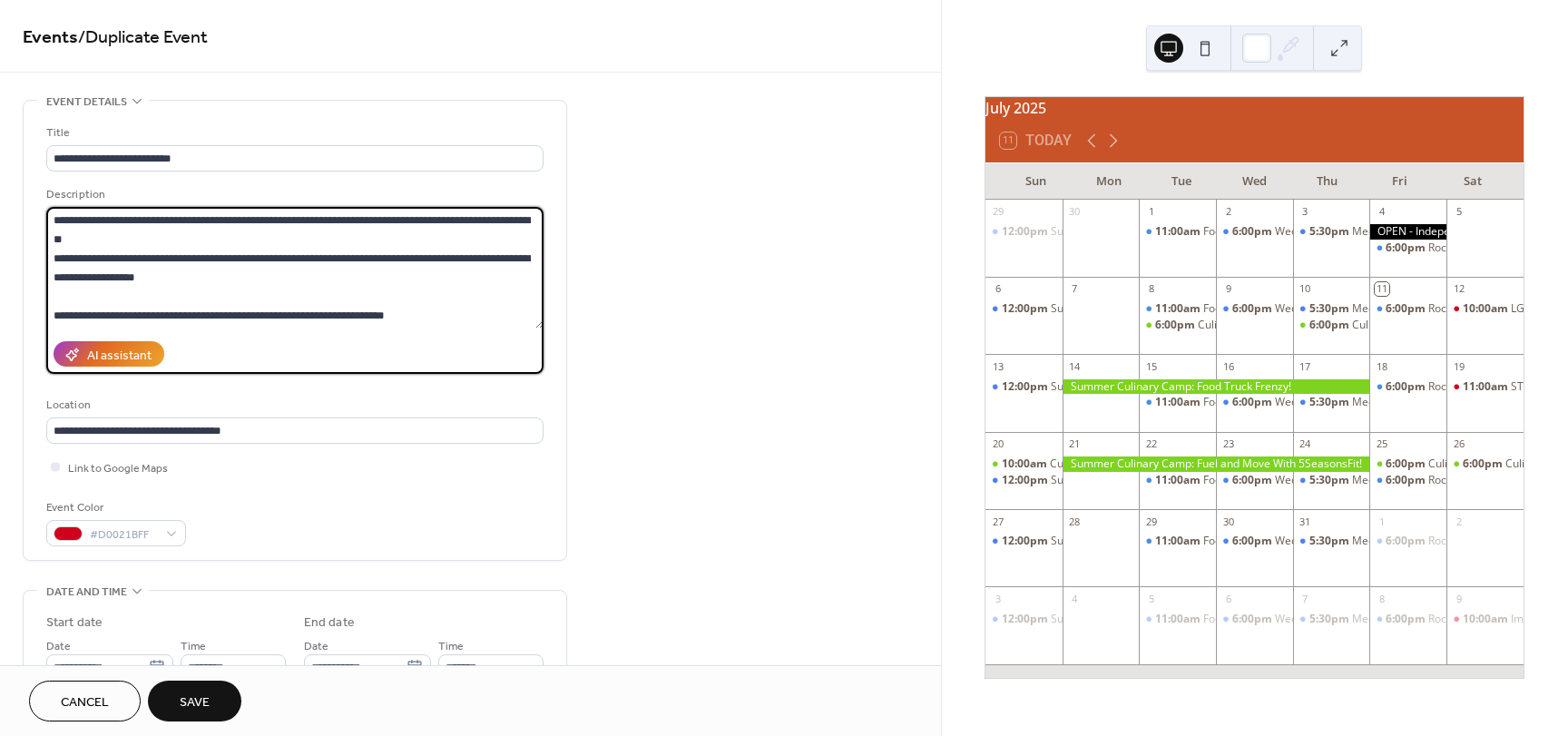 click on "**********" at bounding box center (295, 268) 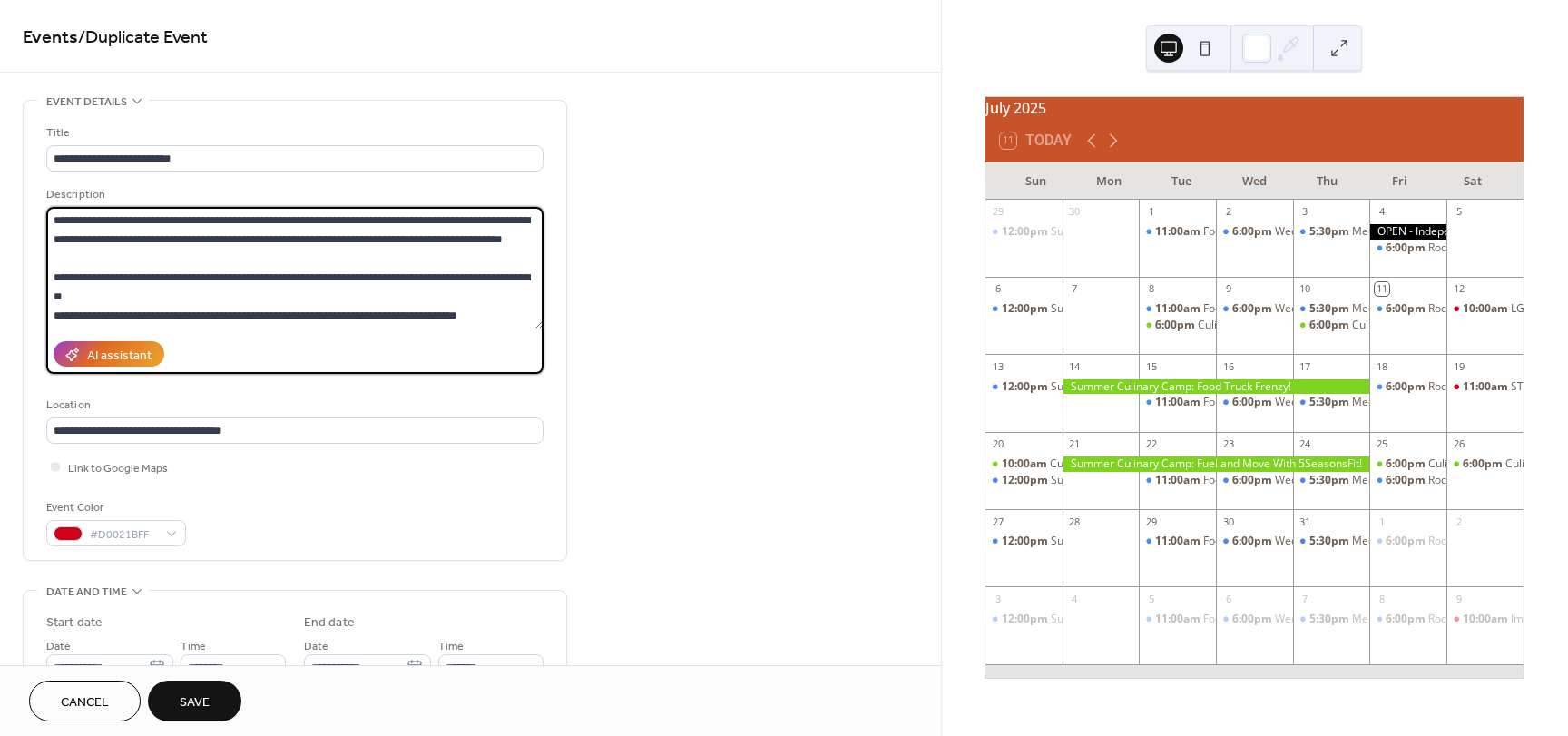 scroll, scrollTop: 38, scrollLeft: 0, axis: vertical 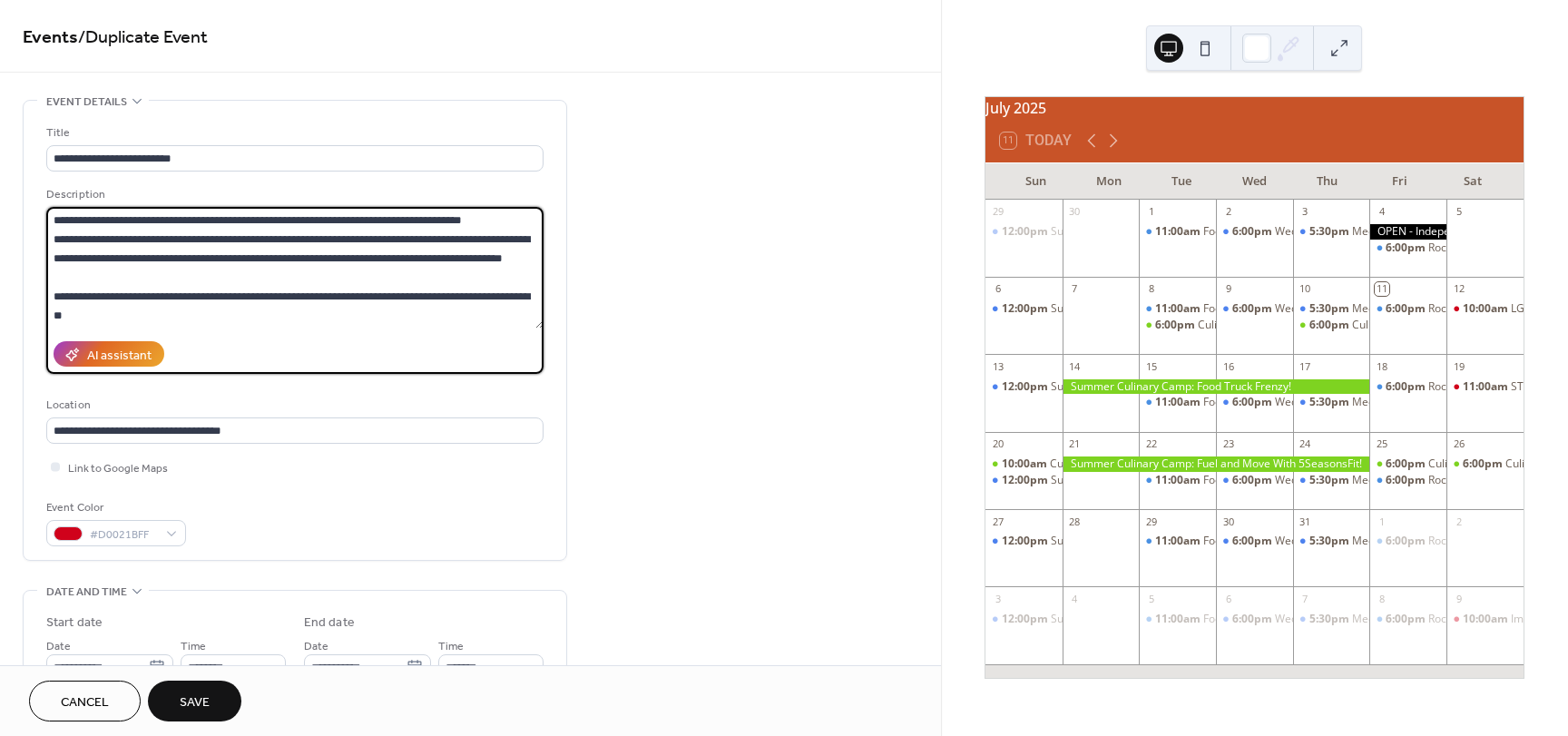 drag, startPoint x: 512, startPoint y: 319, endPoint x: -87, endPoint y: 3, distance: 677.242 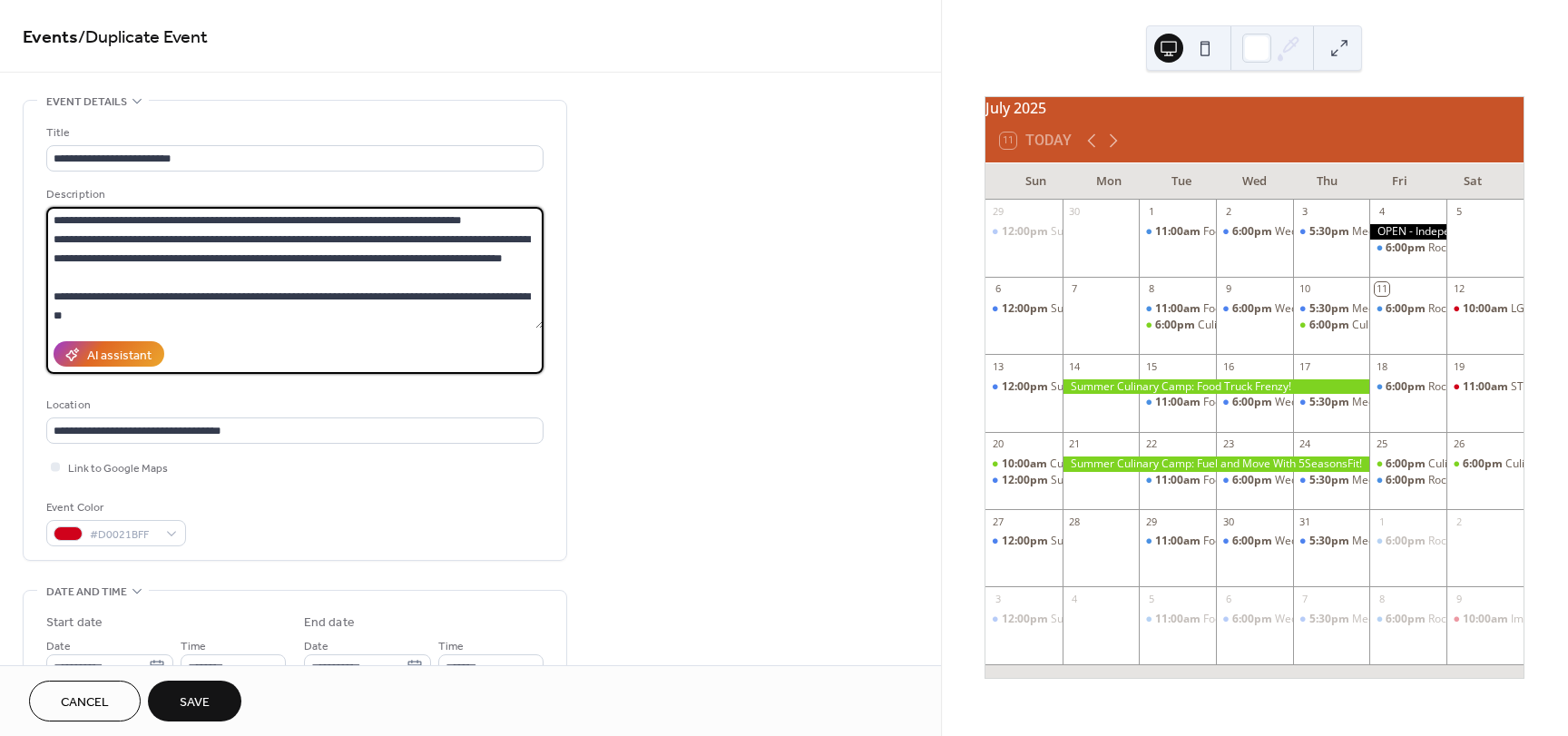 click on "**********" at bounding box center [784, 368] 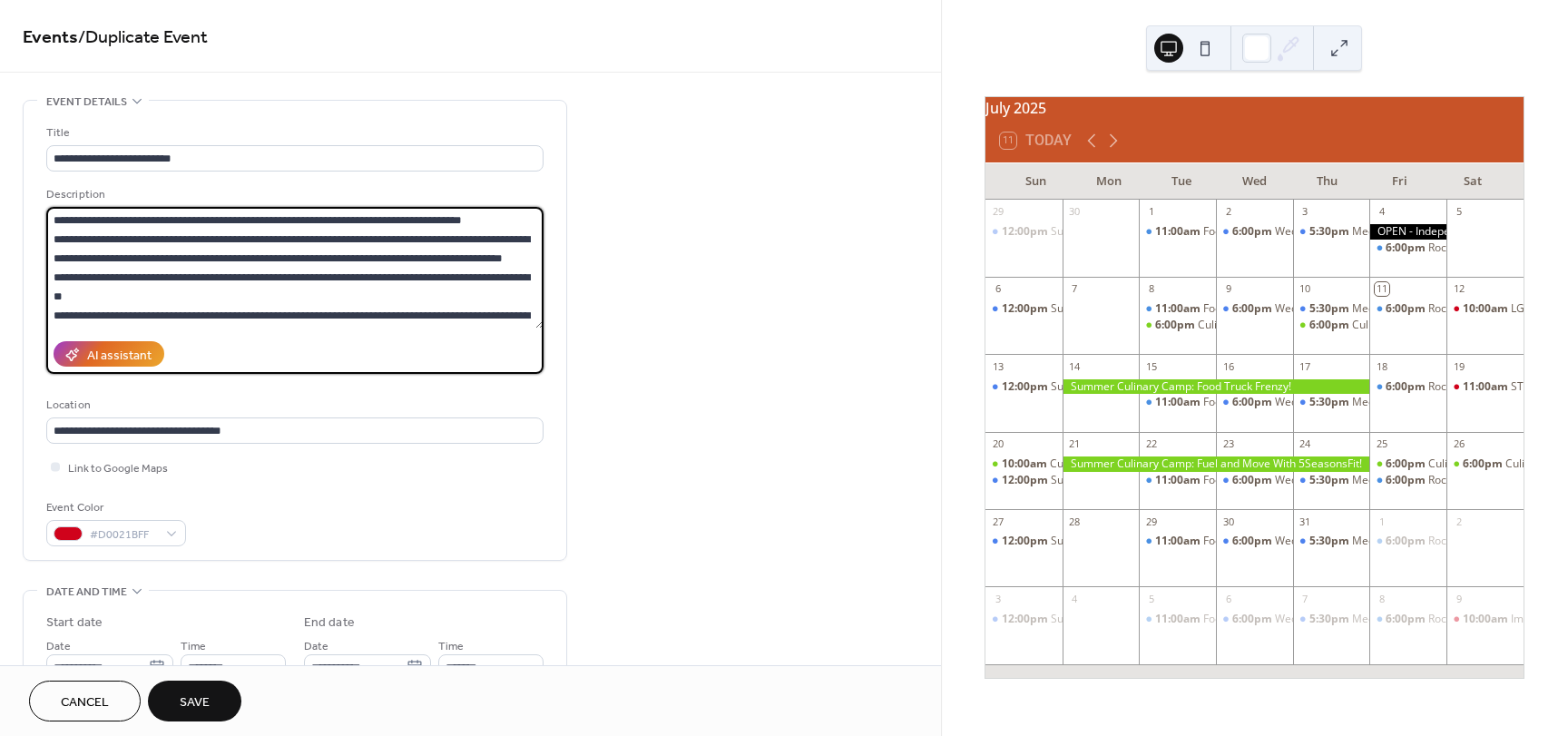 scroll, scrollTop: 35, scrollLeft: 0, axis: vertical 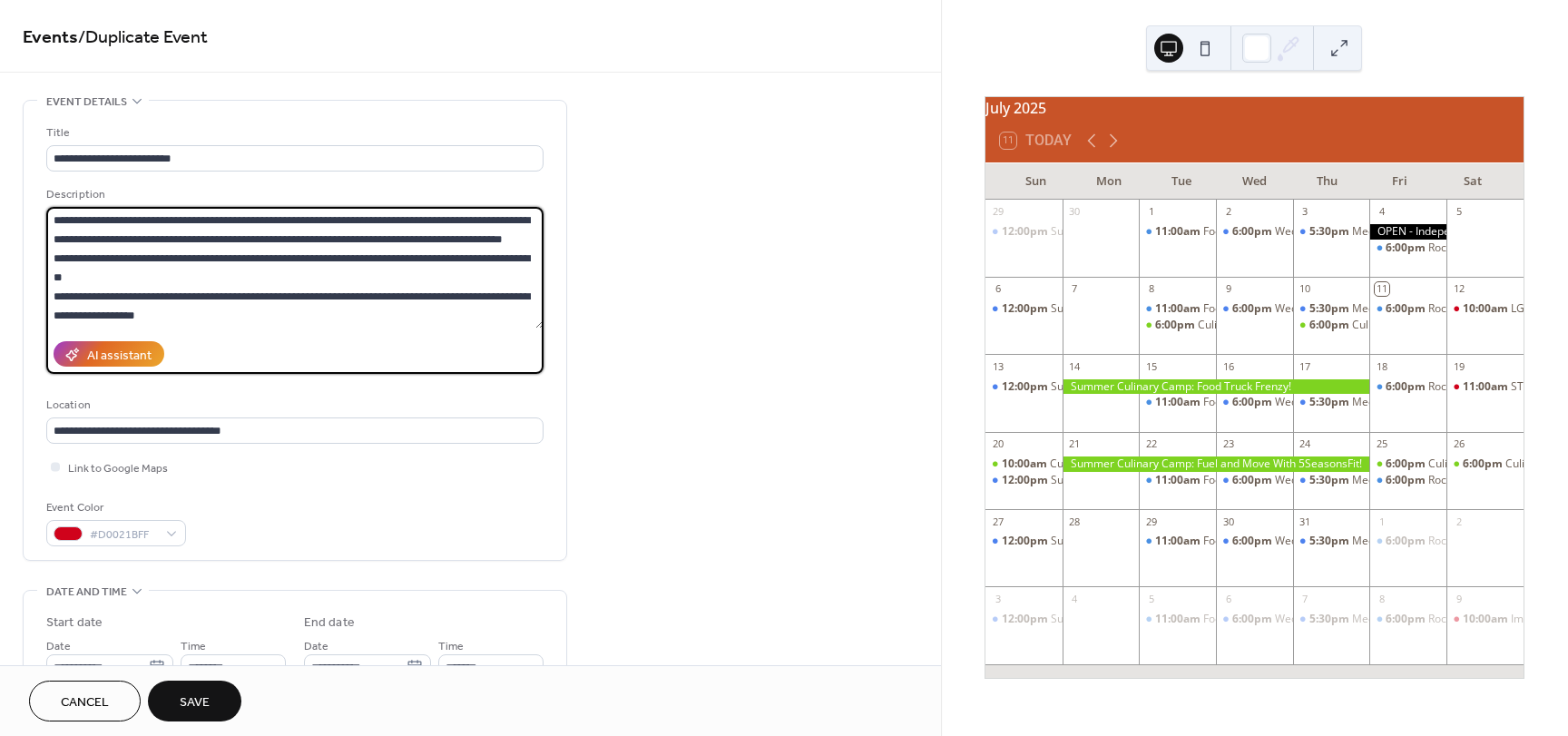 click on "**********" at bounding box center [295, 268] 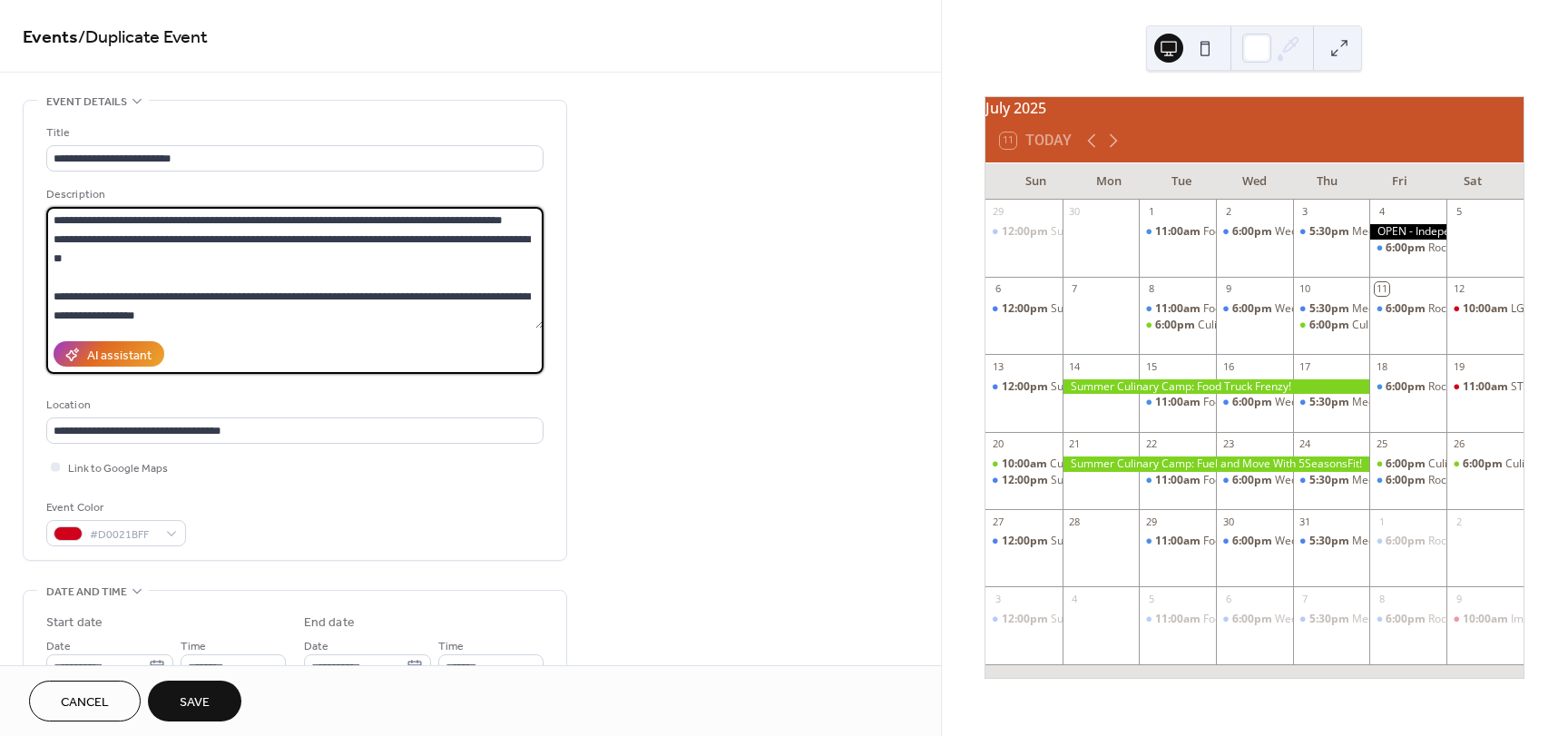 scroll, scrollTop: 0, scrollLeft: 0, axis: both 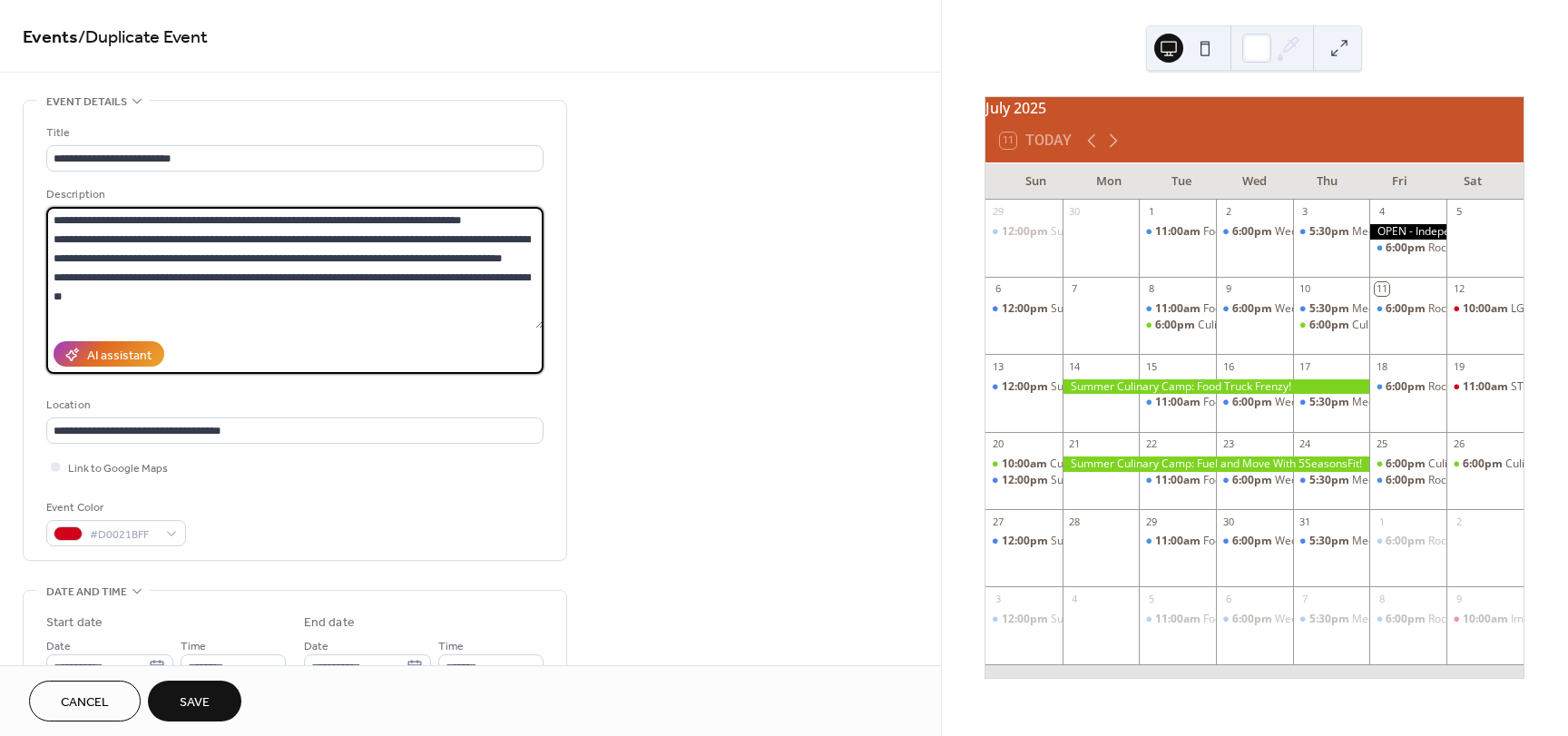 click on "**********" at bounding box center (295, 268) 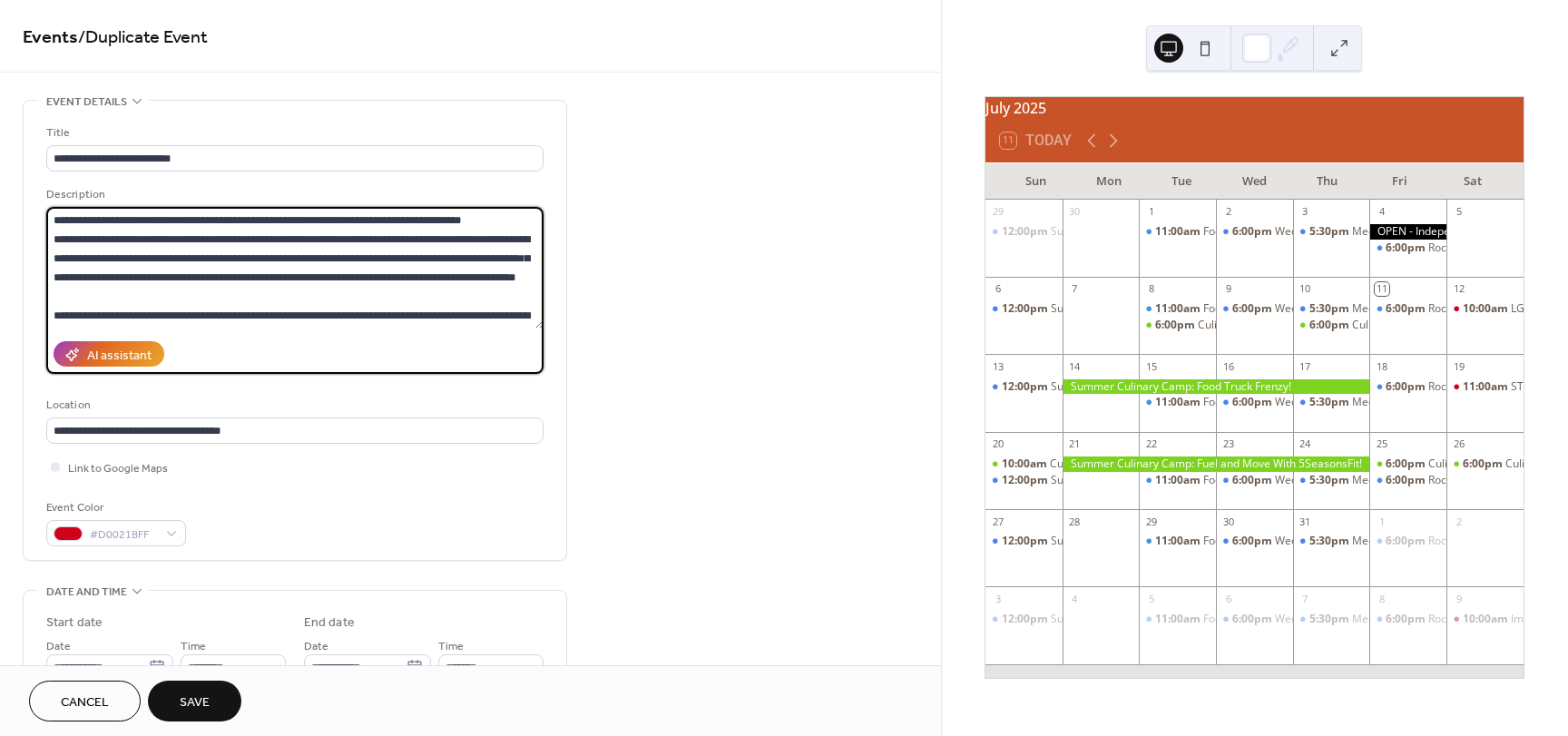 click on "**********" at bounding box center [295, 268] 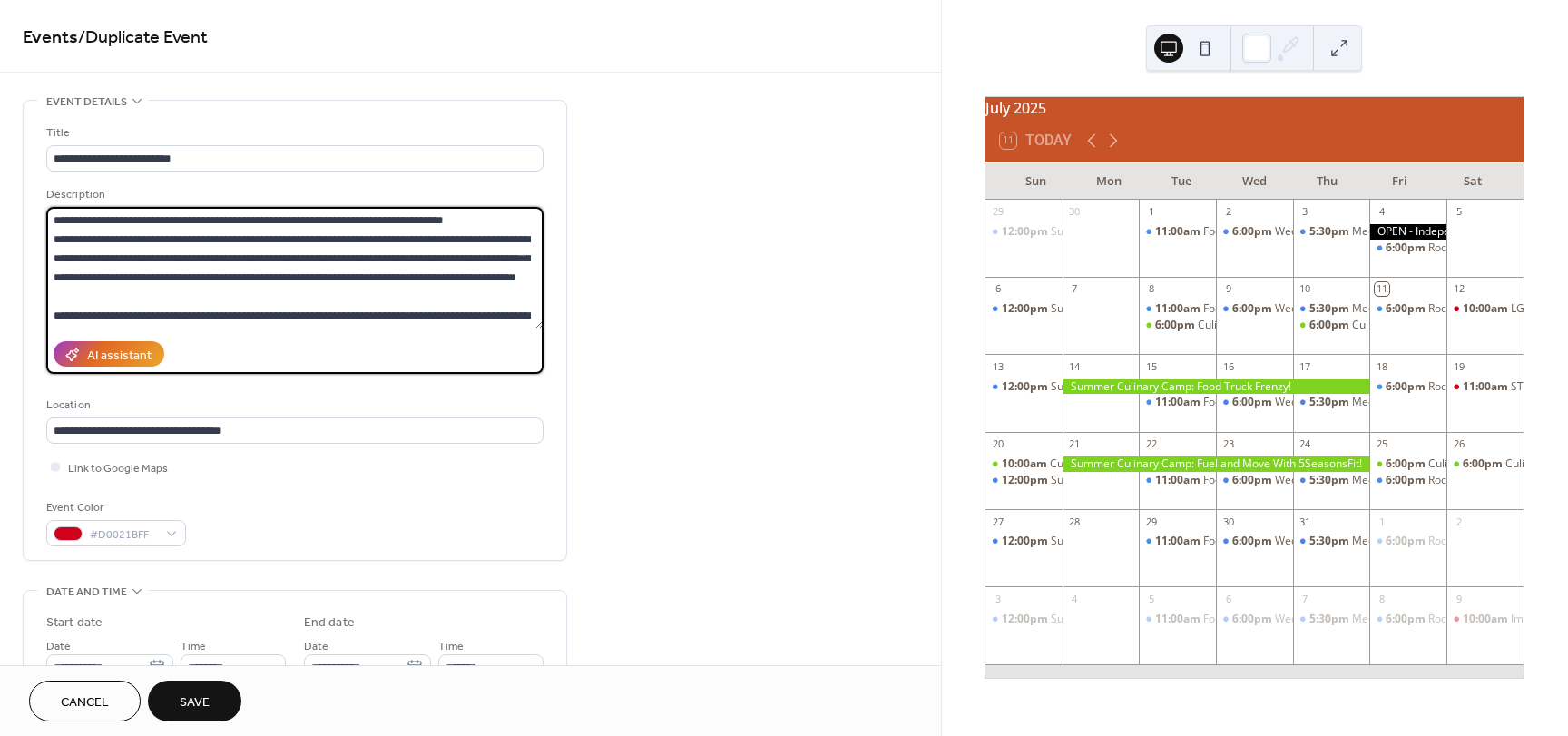 click on "**********" at bounding box center [295, 268] 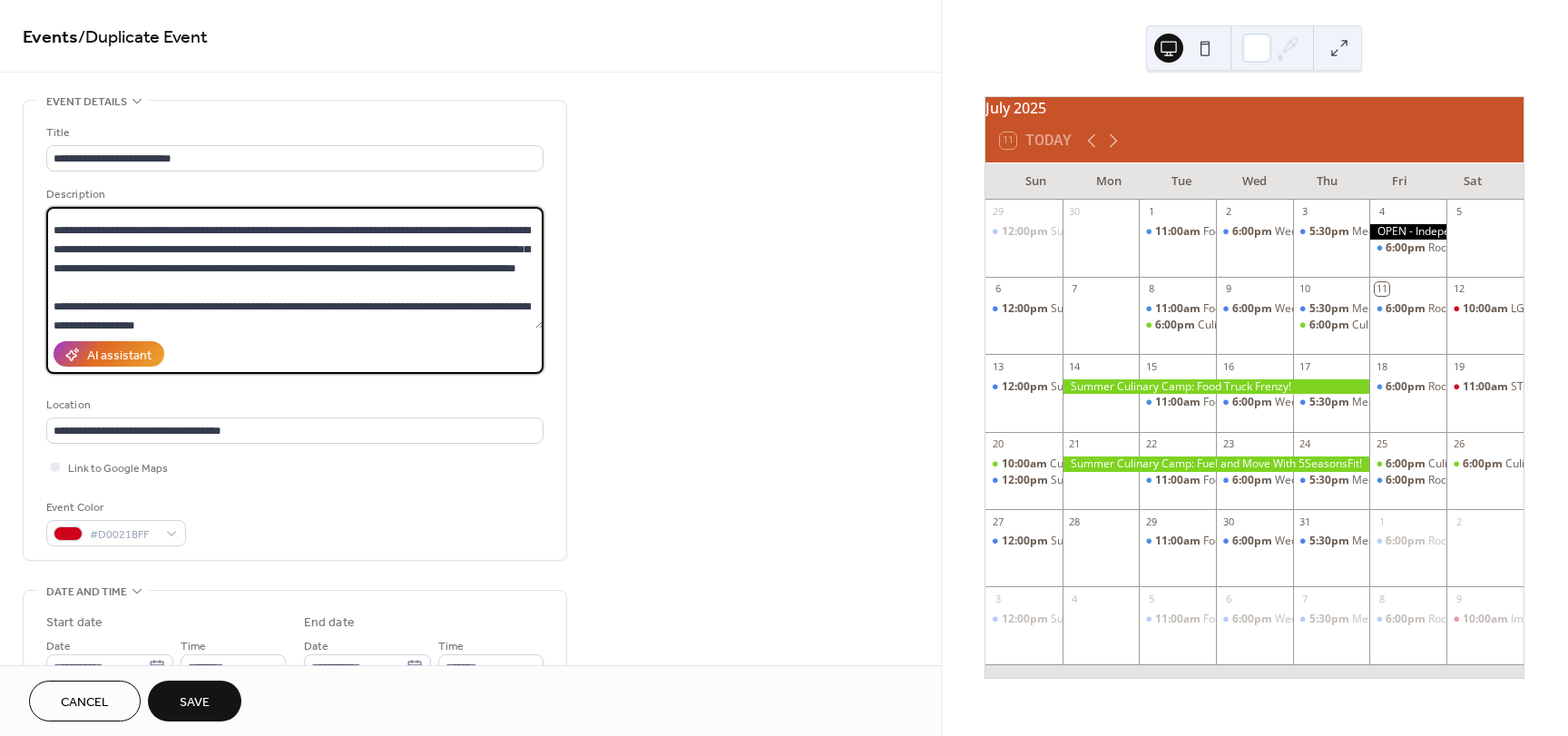 scroll, scrollTop: 0, scrollLeft: 0, axis: both 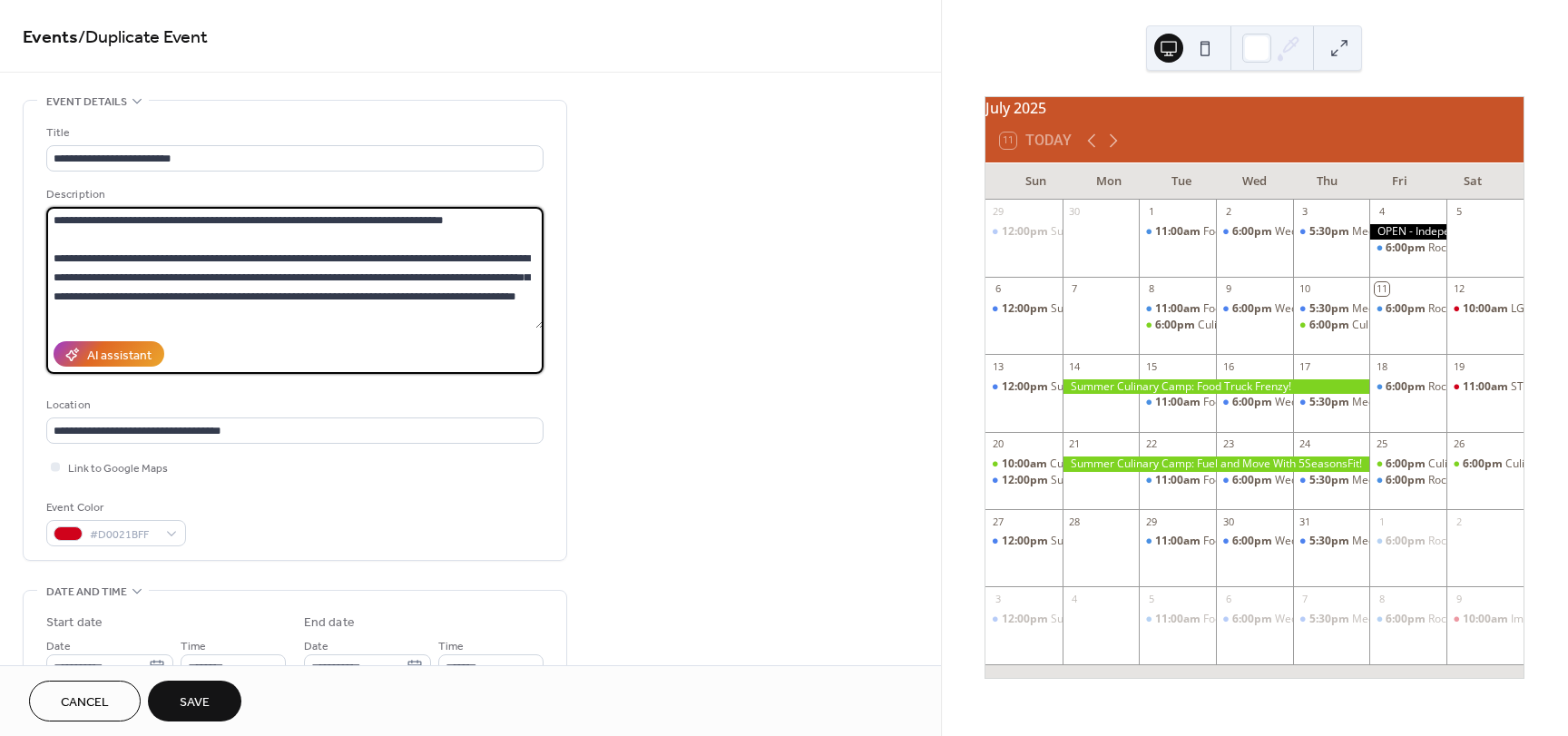click on "**********" at bounding box center [295, 268] 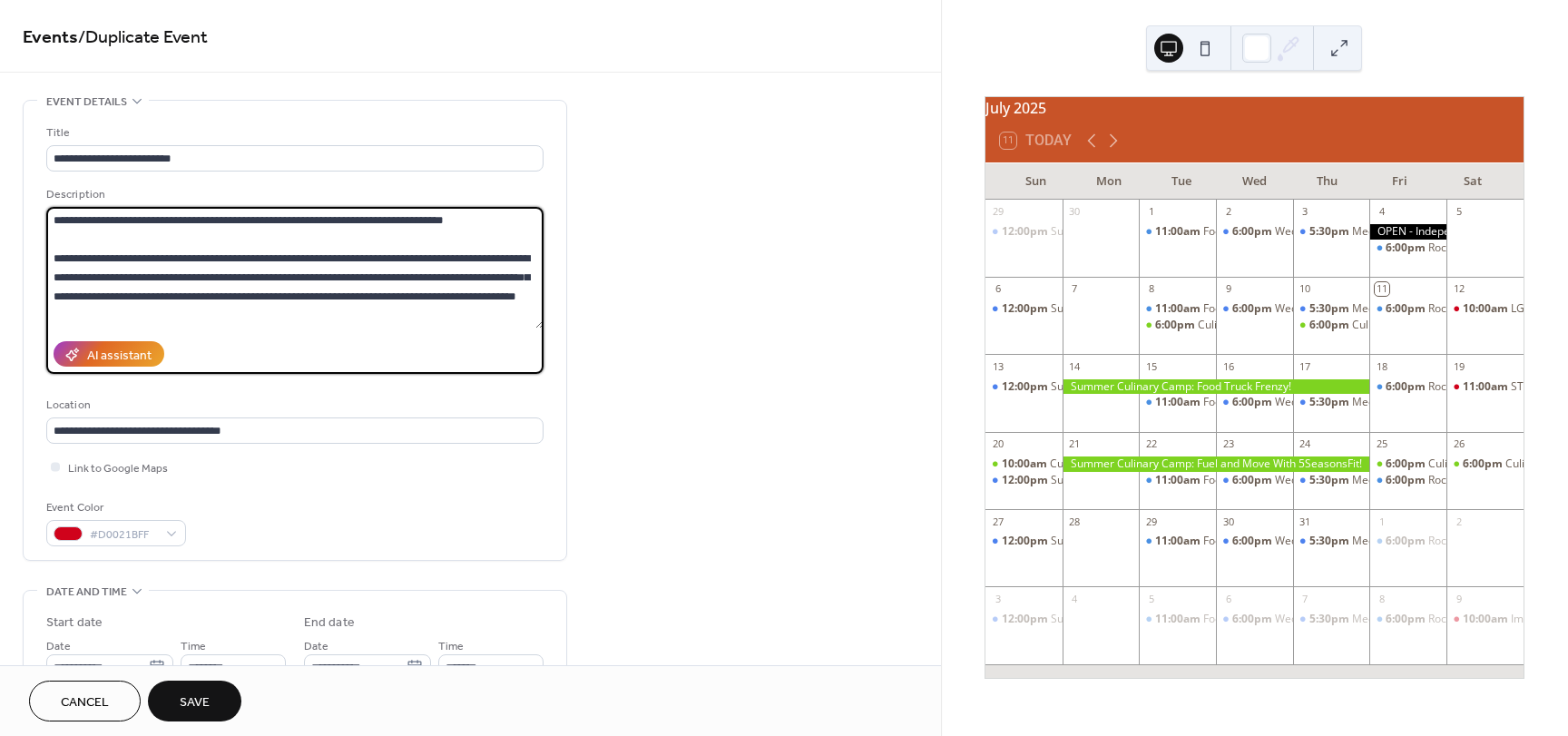 drag, startPoint x: 125, startPoint y: 219, endPoint x: 221, endPoint y: 225, distance: 96.18732 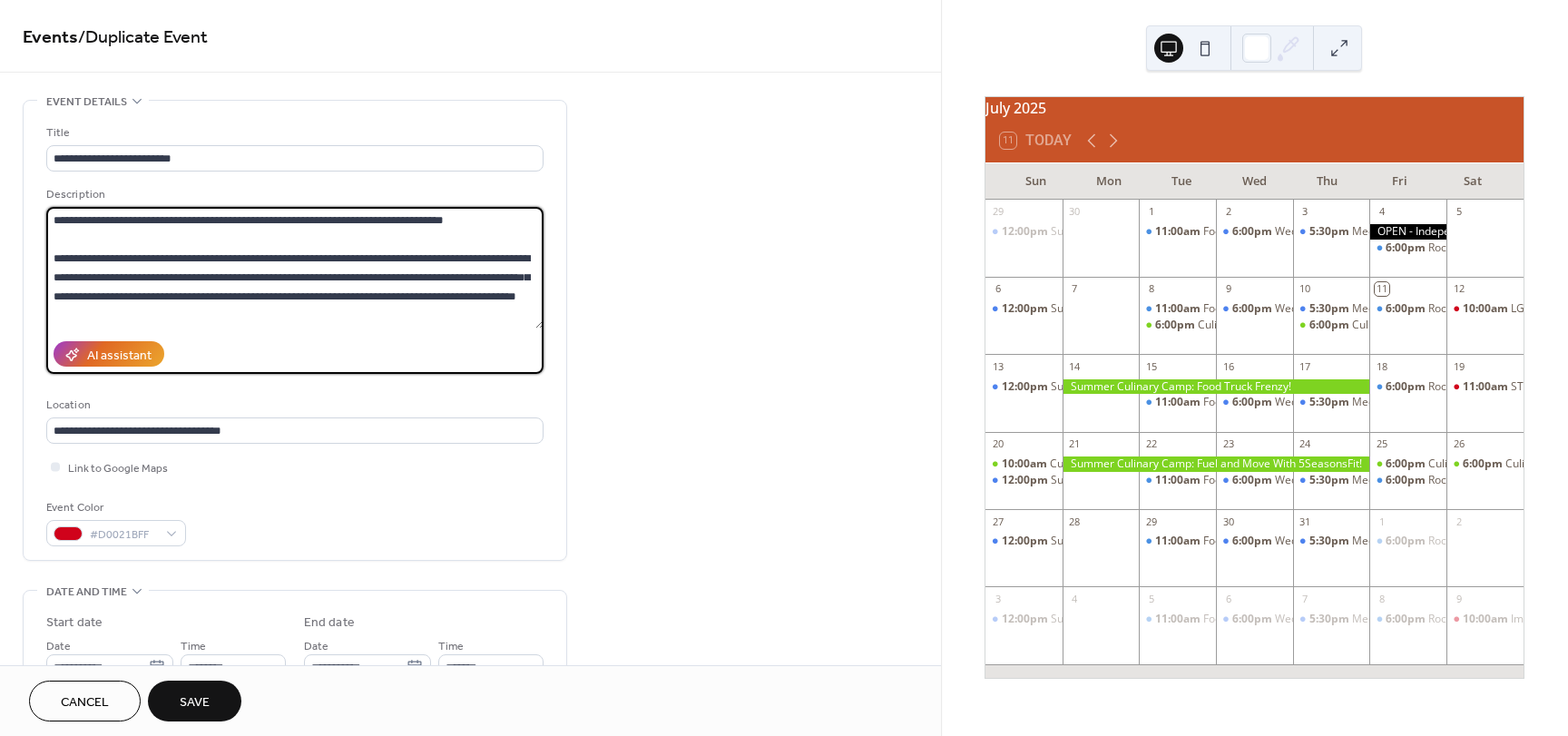 click on "**********" at bounding box center [295, 268] 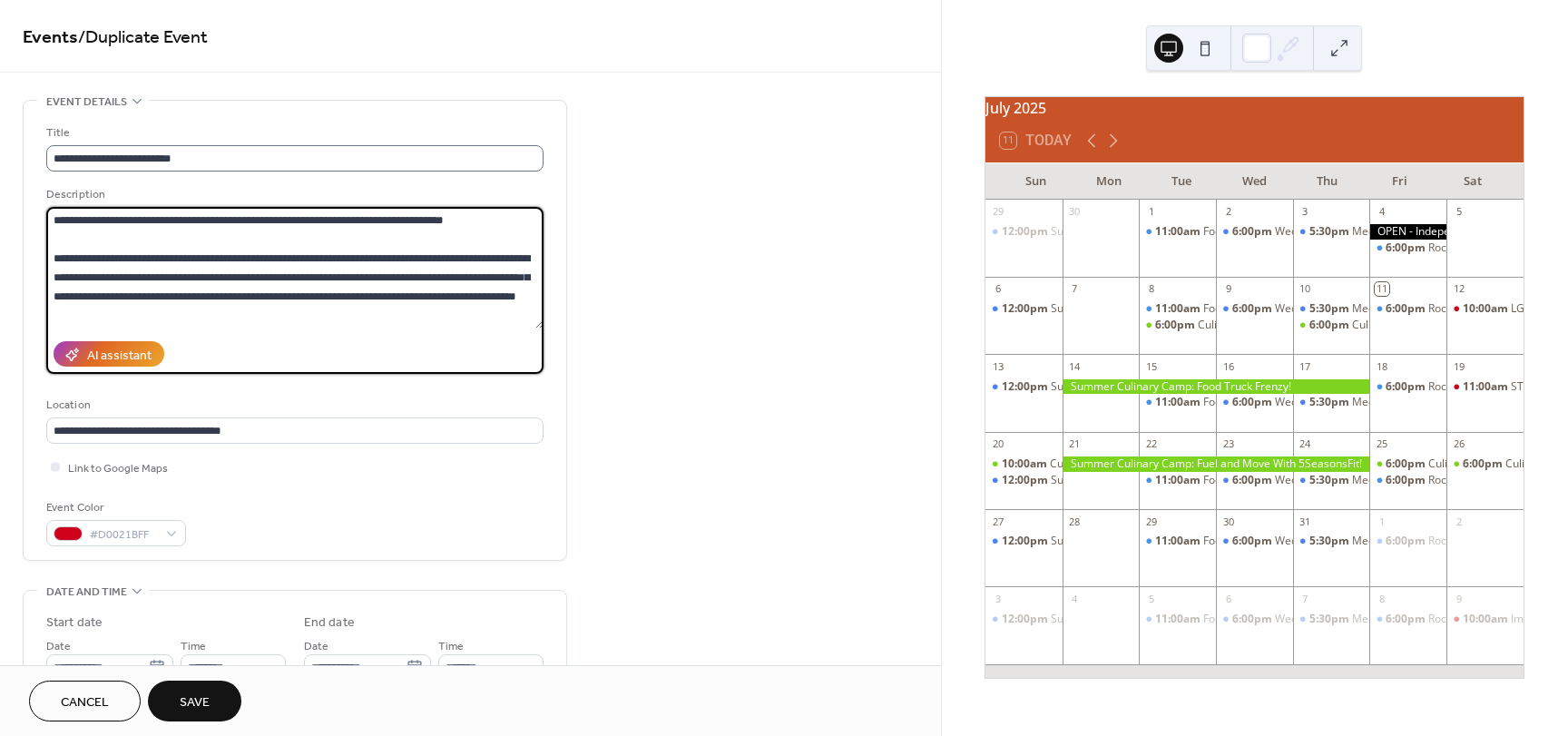 type on "**********" 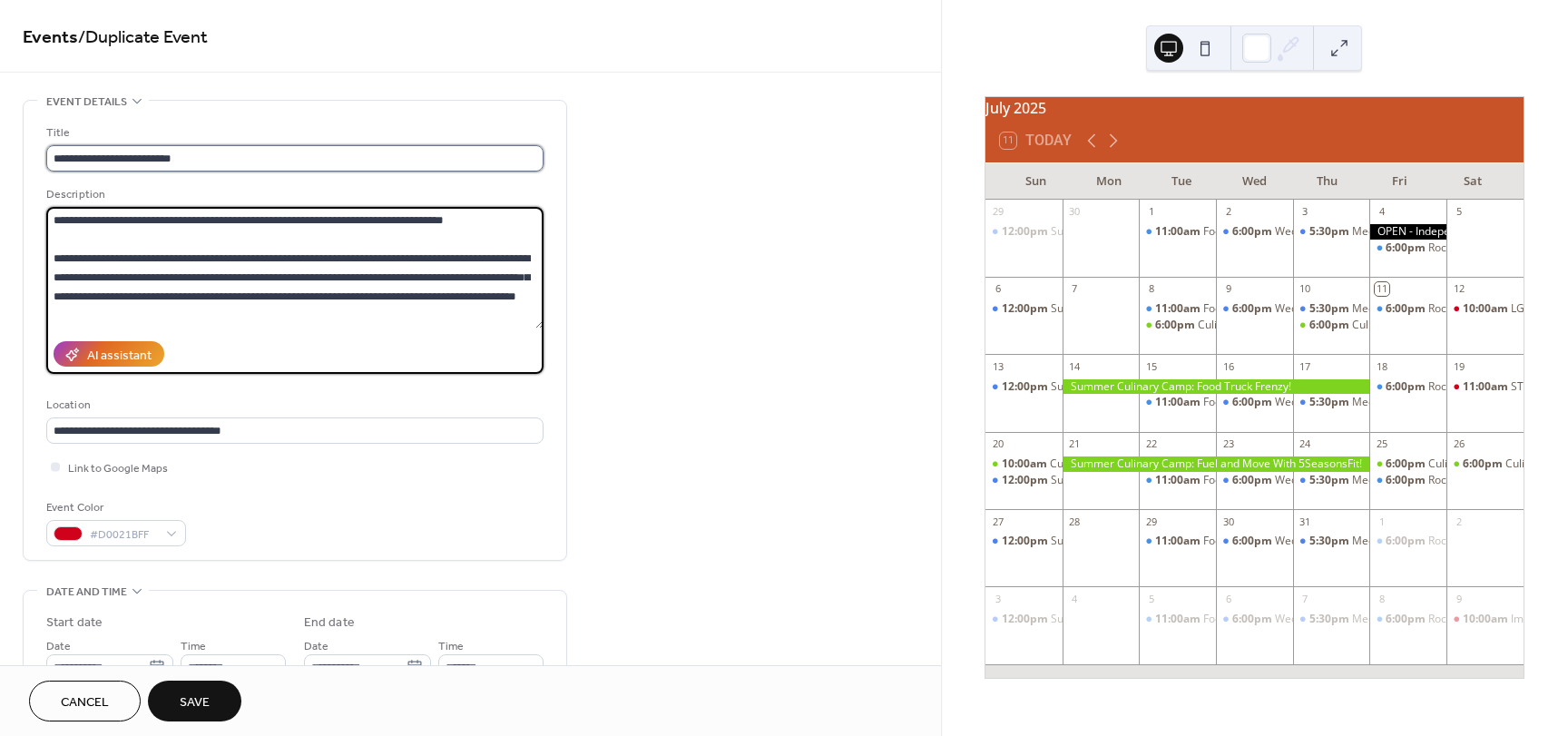 click on "**********" at bounding box center [295, 158] 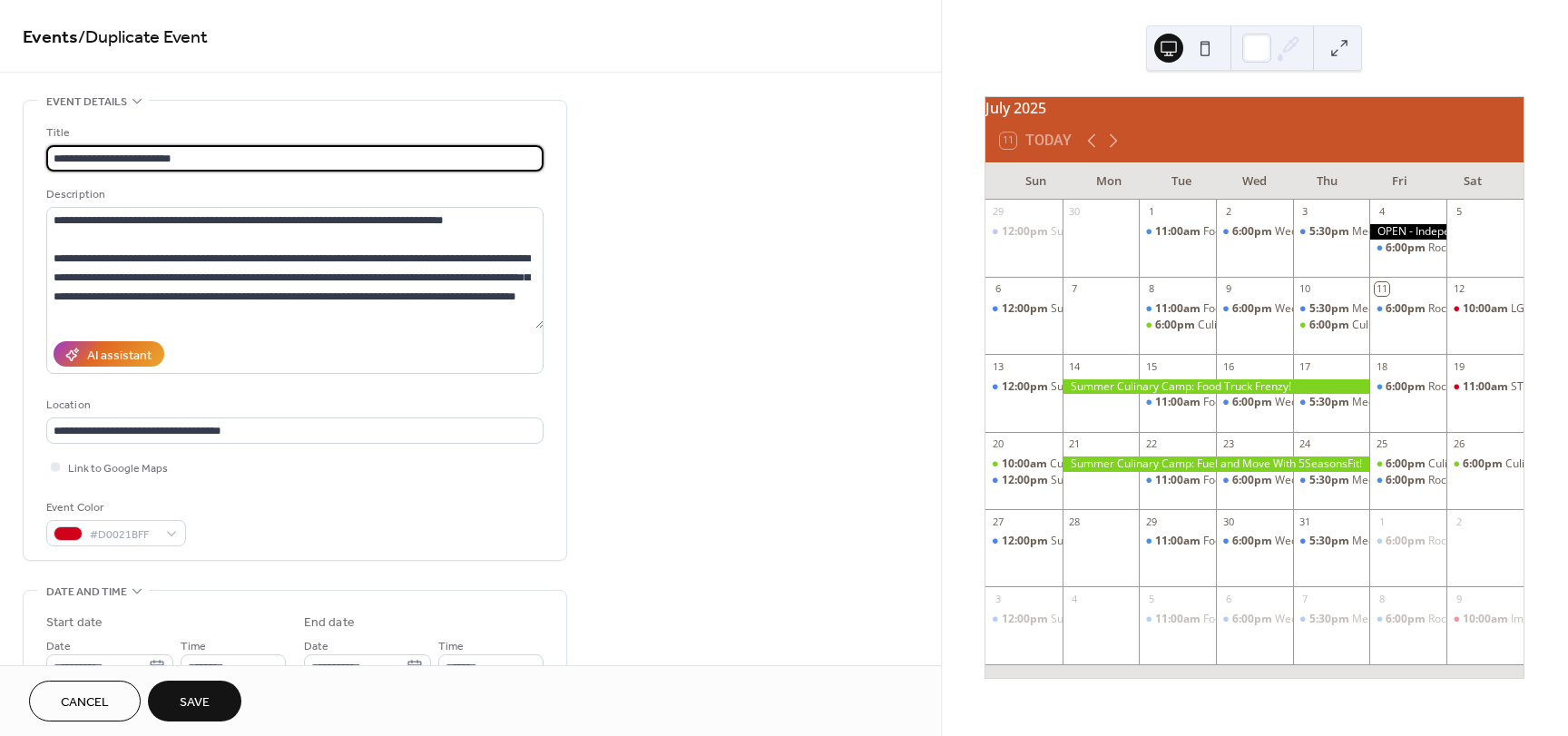 click on "**********" at bounding box center [295, 158] 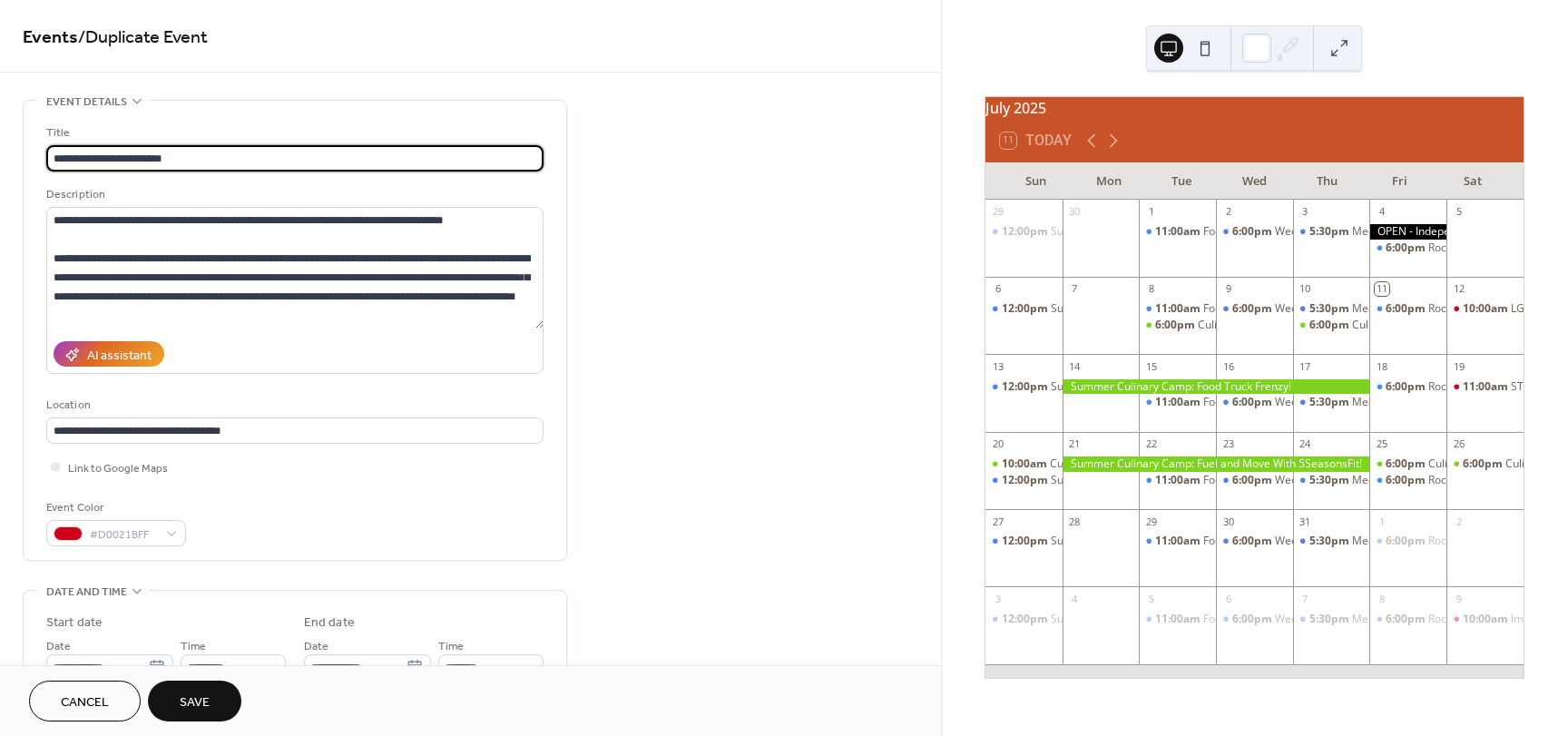 type on "**********" 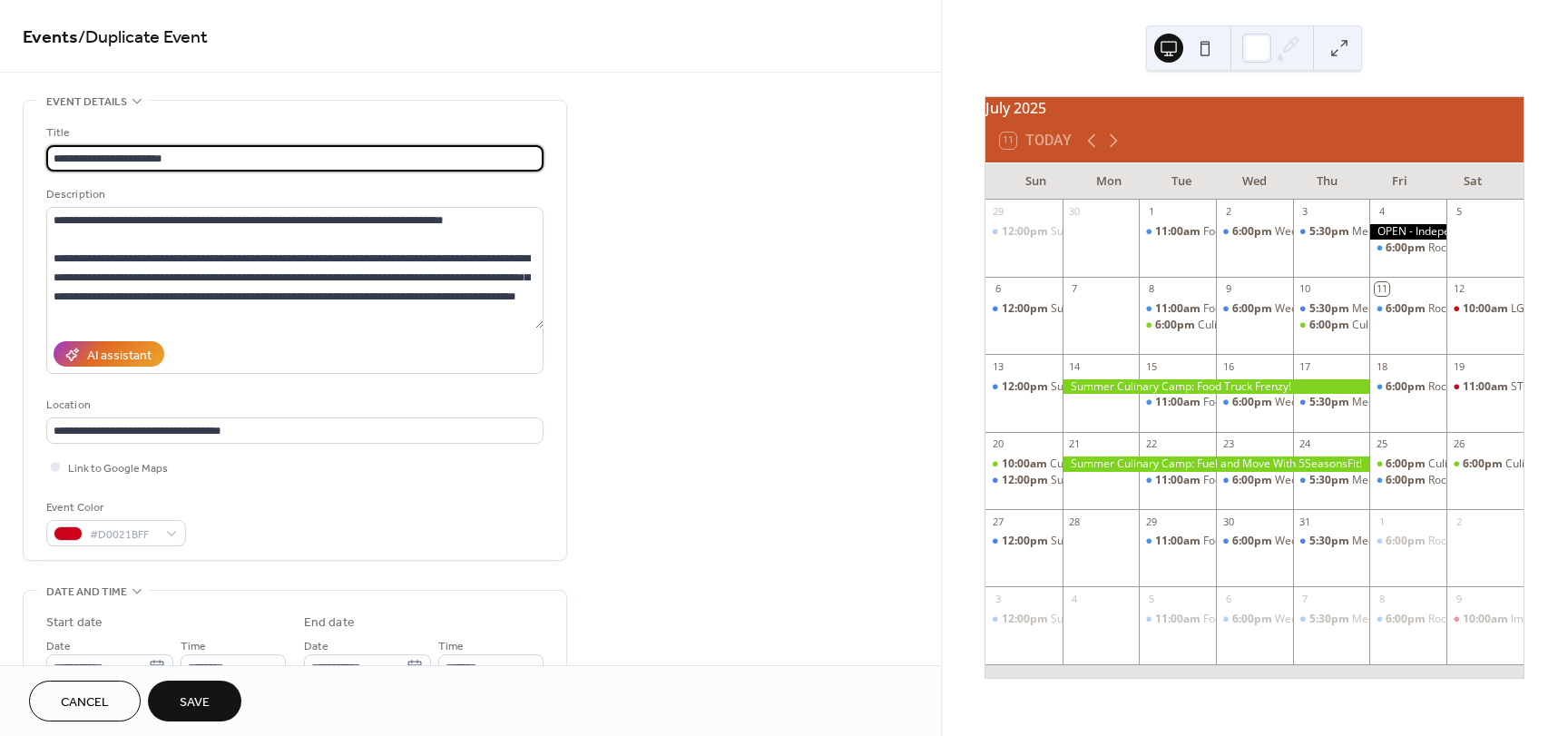 click on "**********" at bounding box center [470, 723] 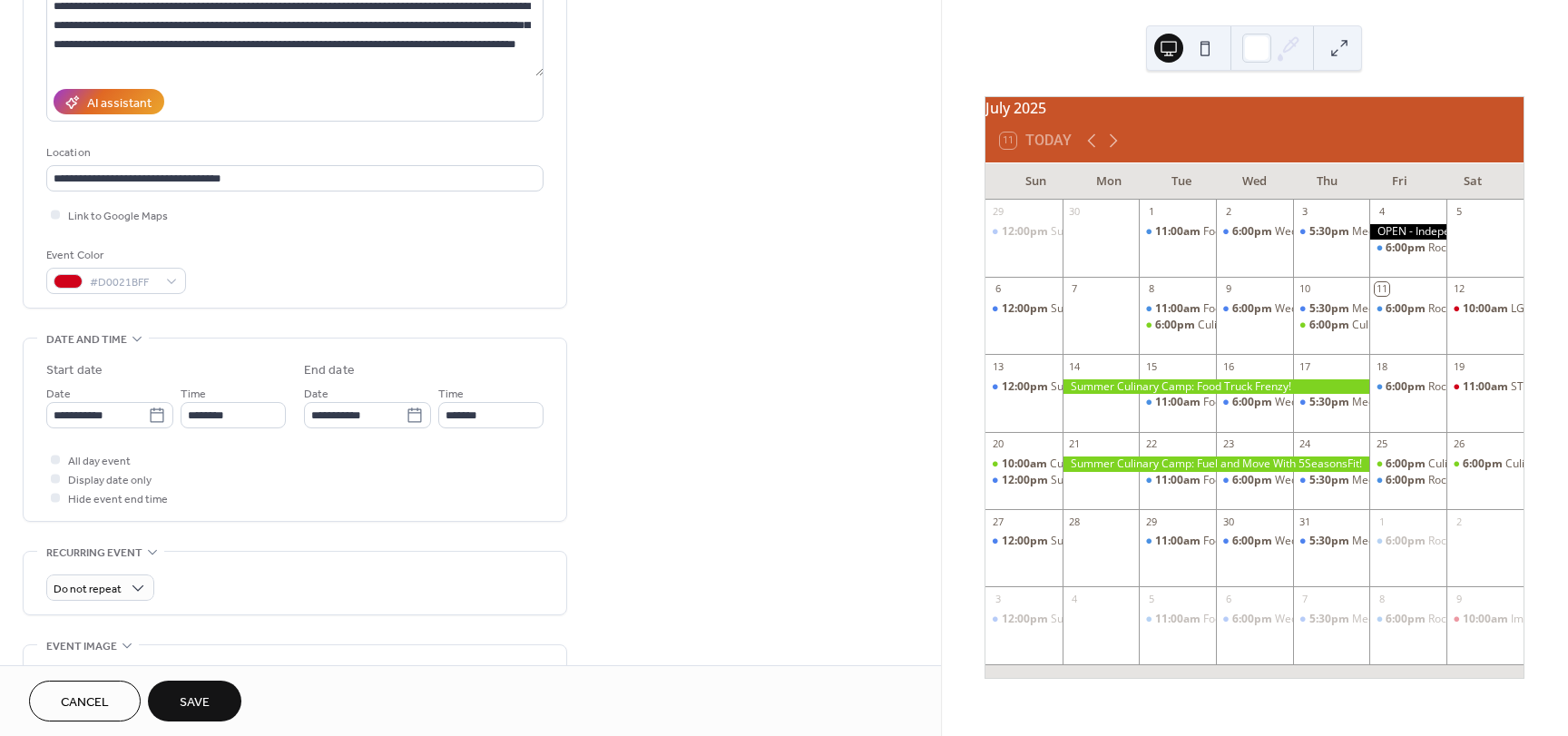 scroll, scrollTop: 272, scrollLeft: 0, axis: vertical 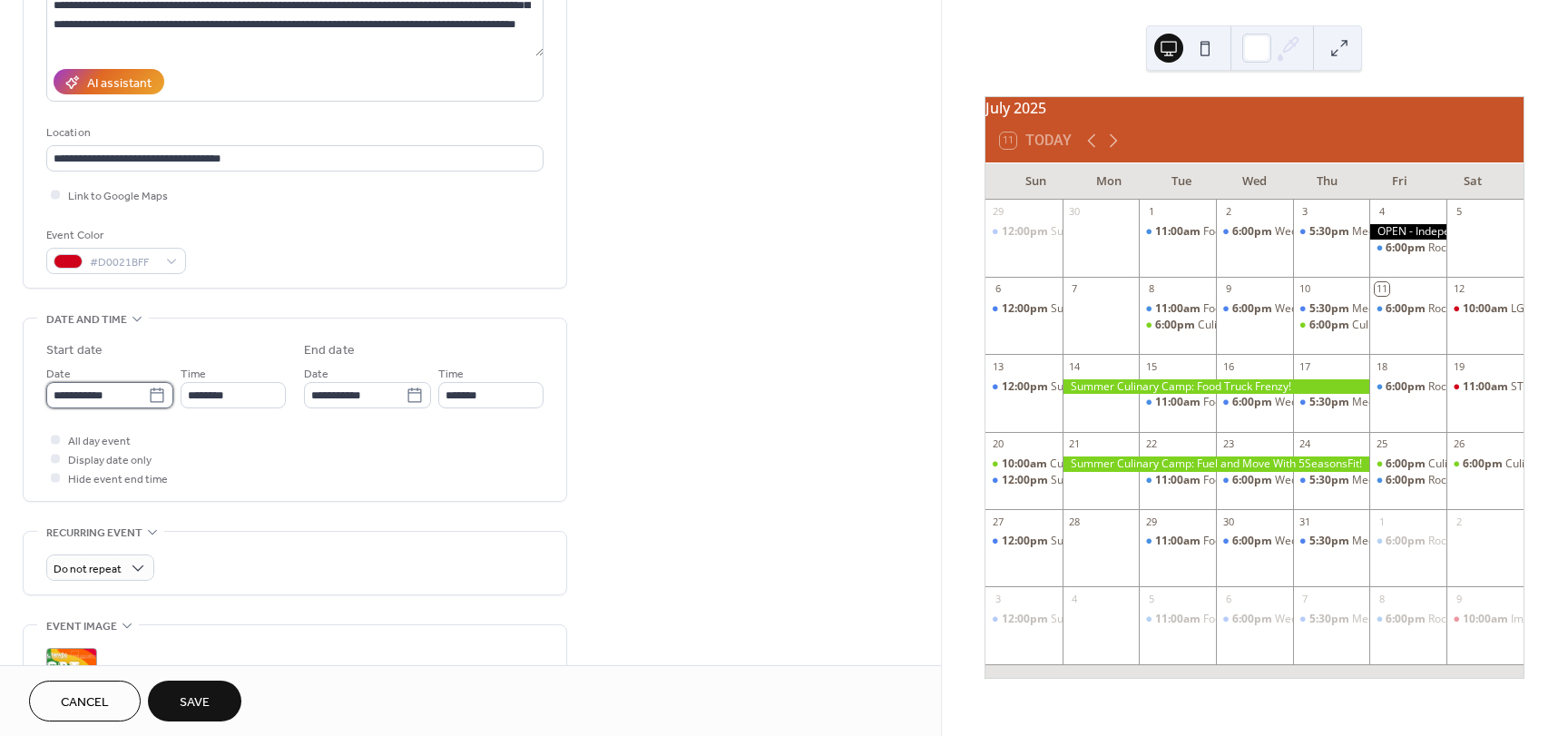 click on "**********" at bounding box center [97, 395] 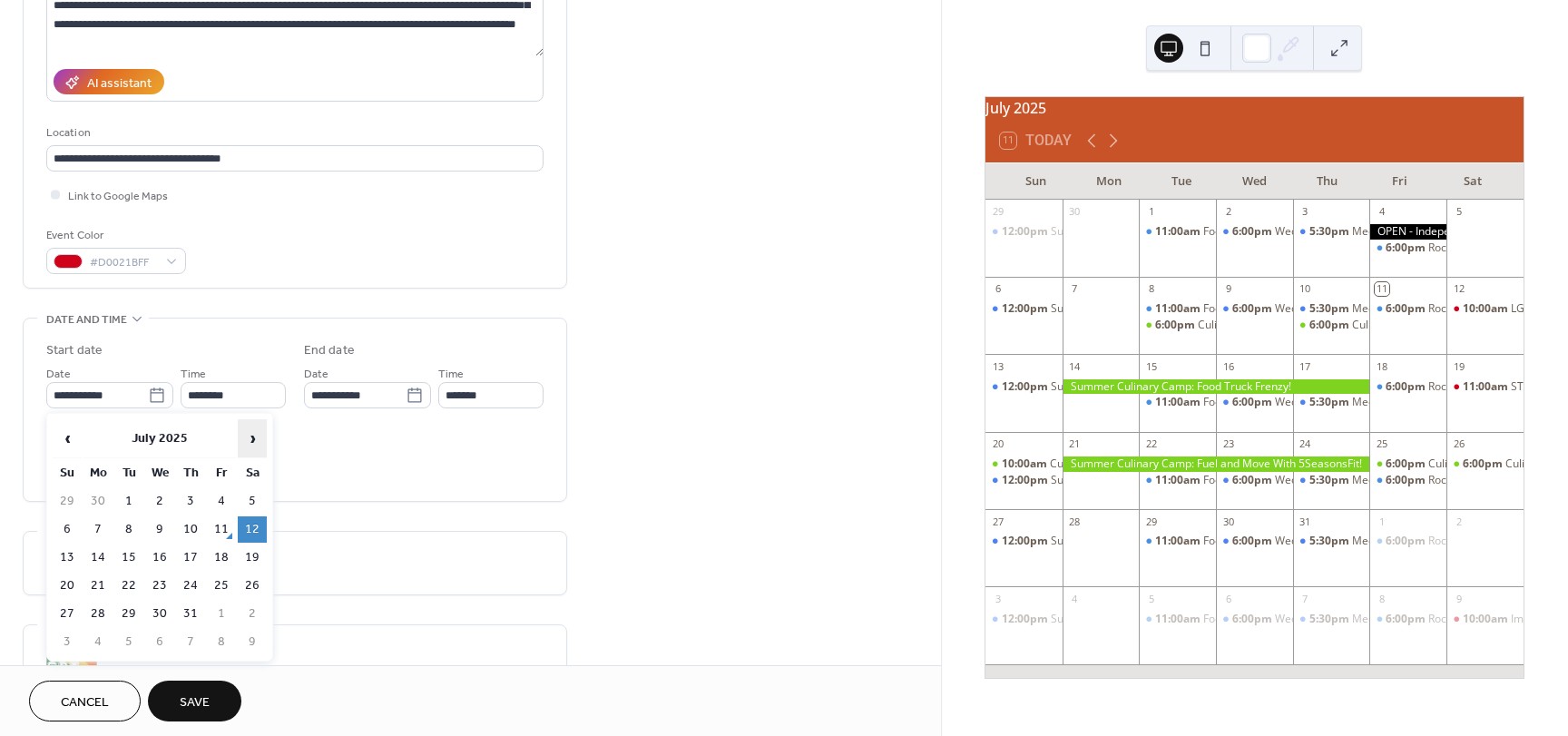 click on "›" at bounding box center (252, 438) 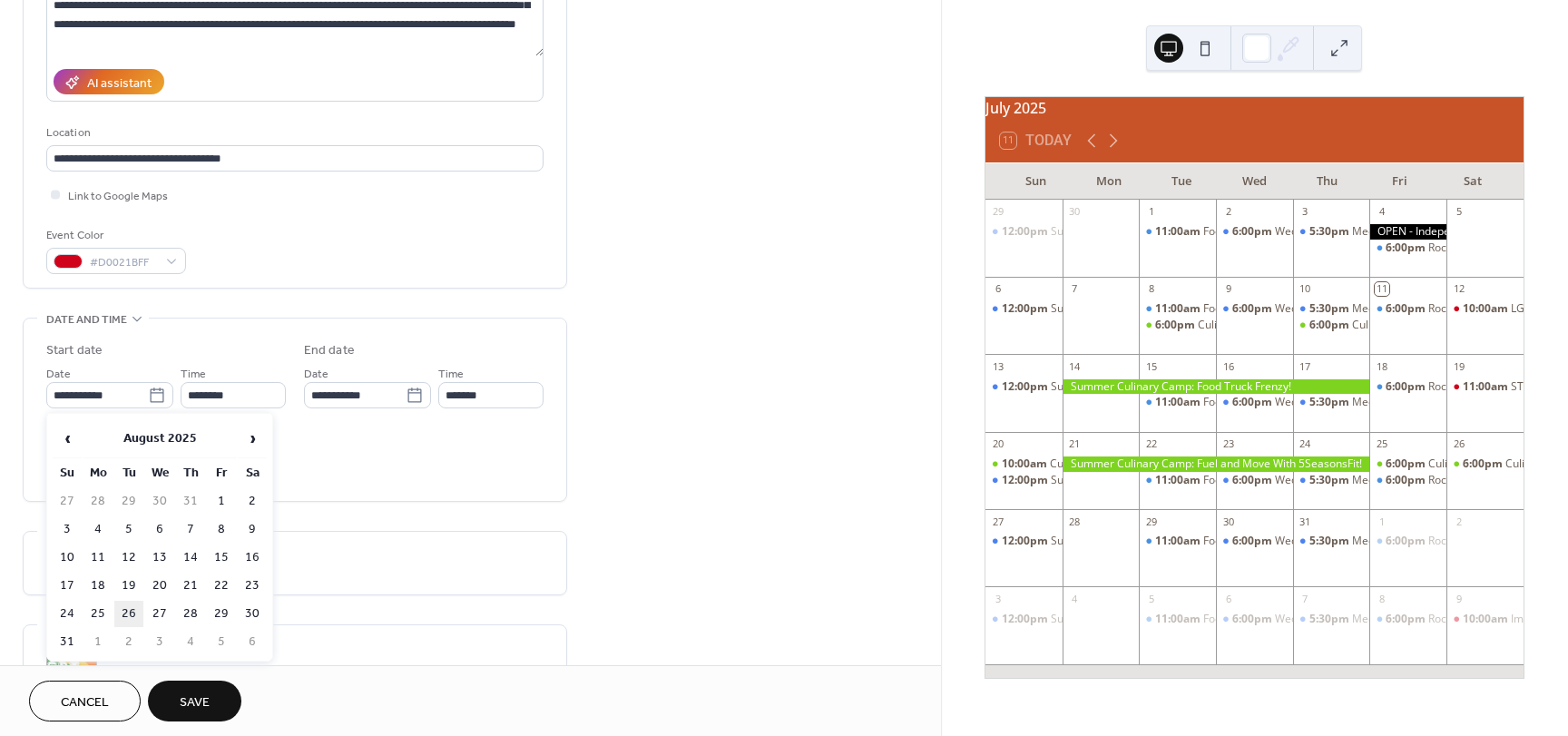 click on "26" at bounding box center (129, 613) 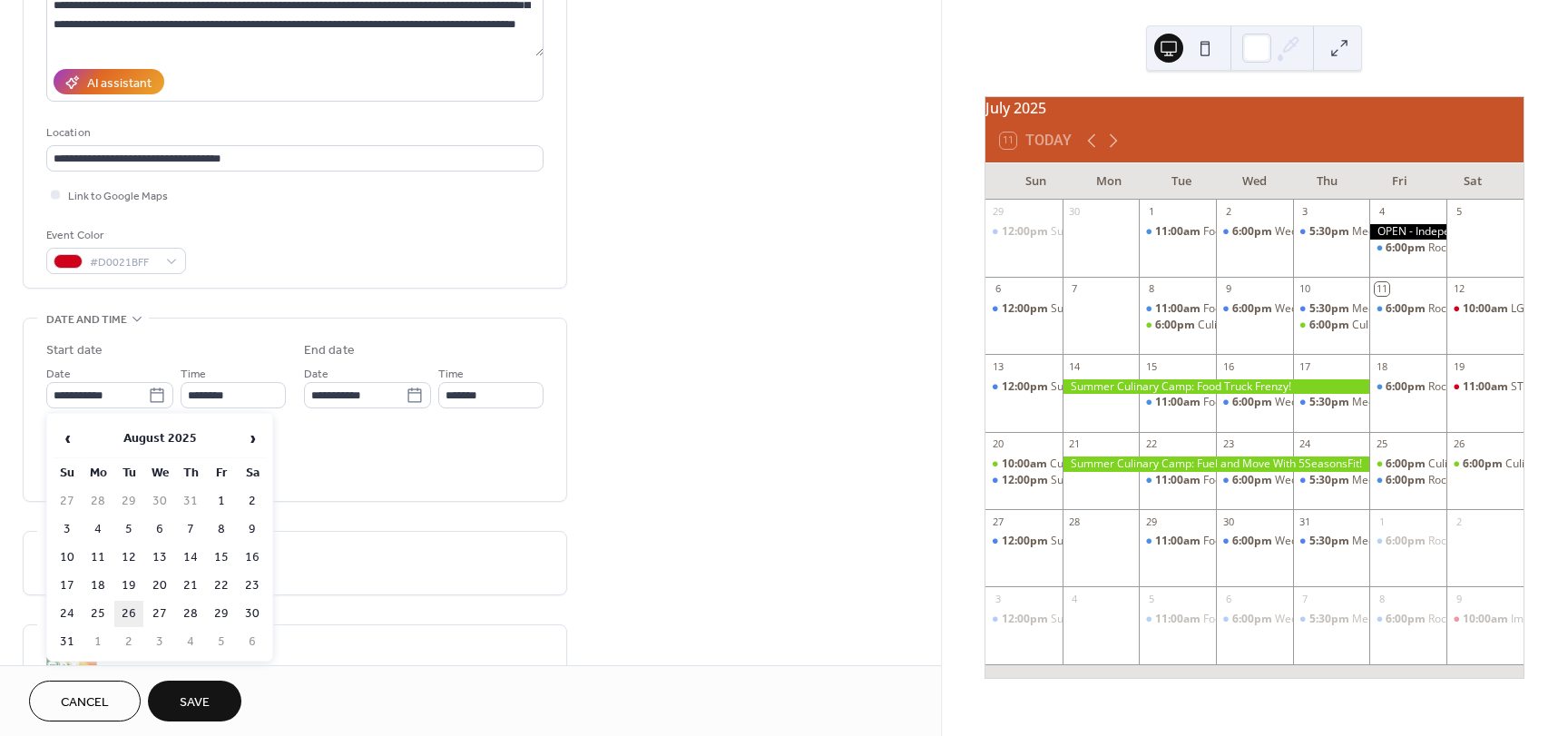 type on "**********" 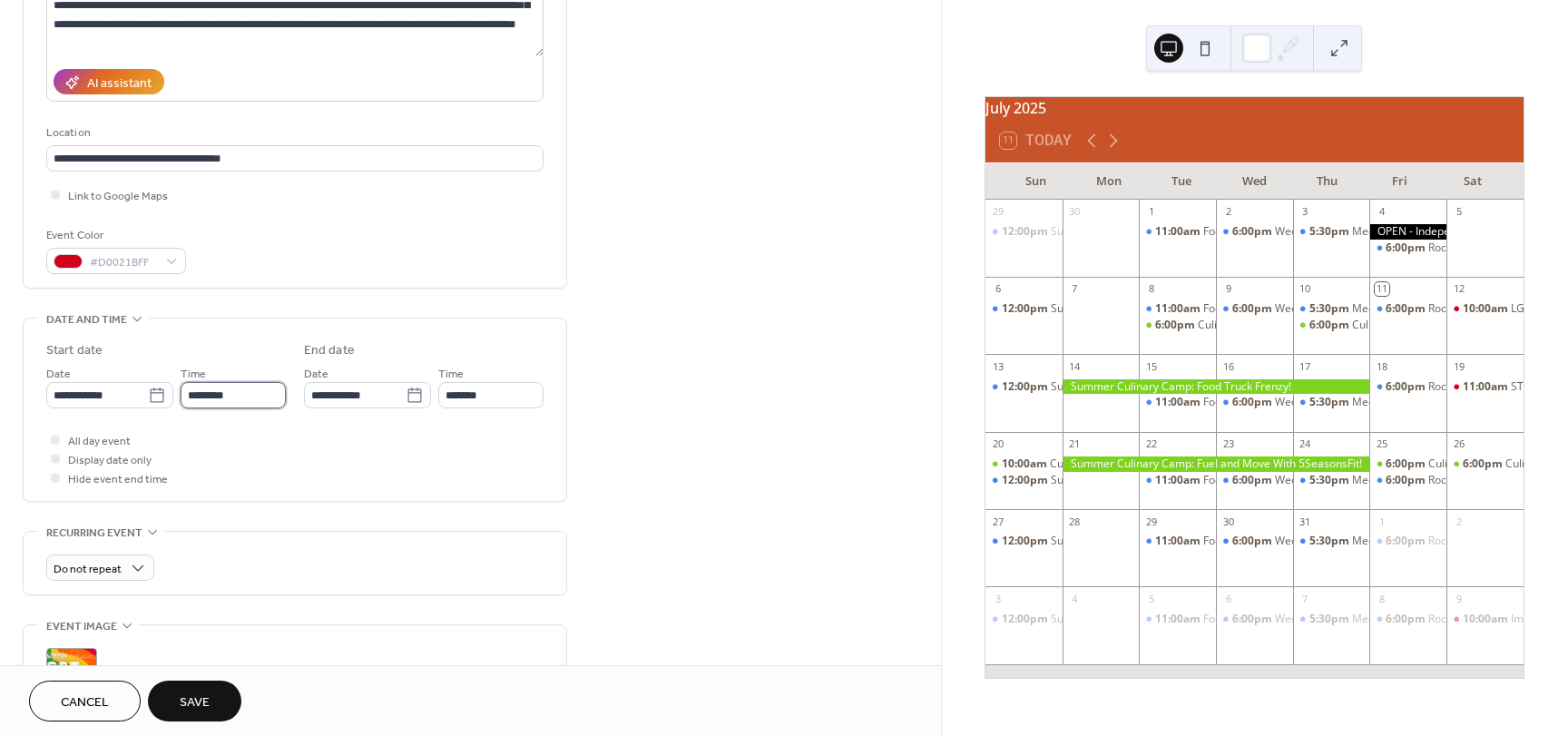 click on "********" at bounding box center [233, 395] 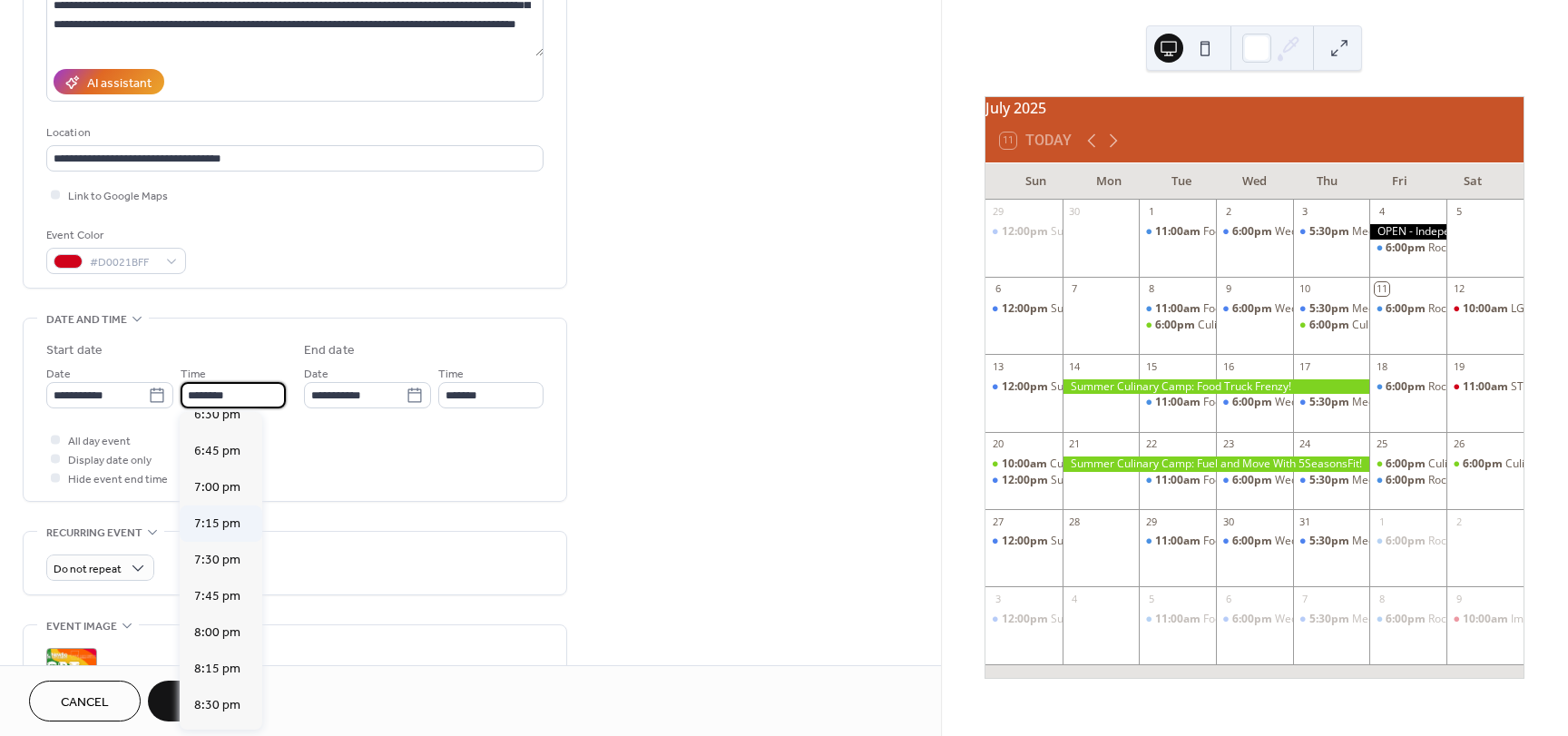 scroll, scrollTop: 2759, scrollLeft: 0, axis: vertical 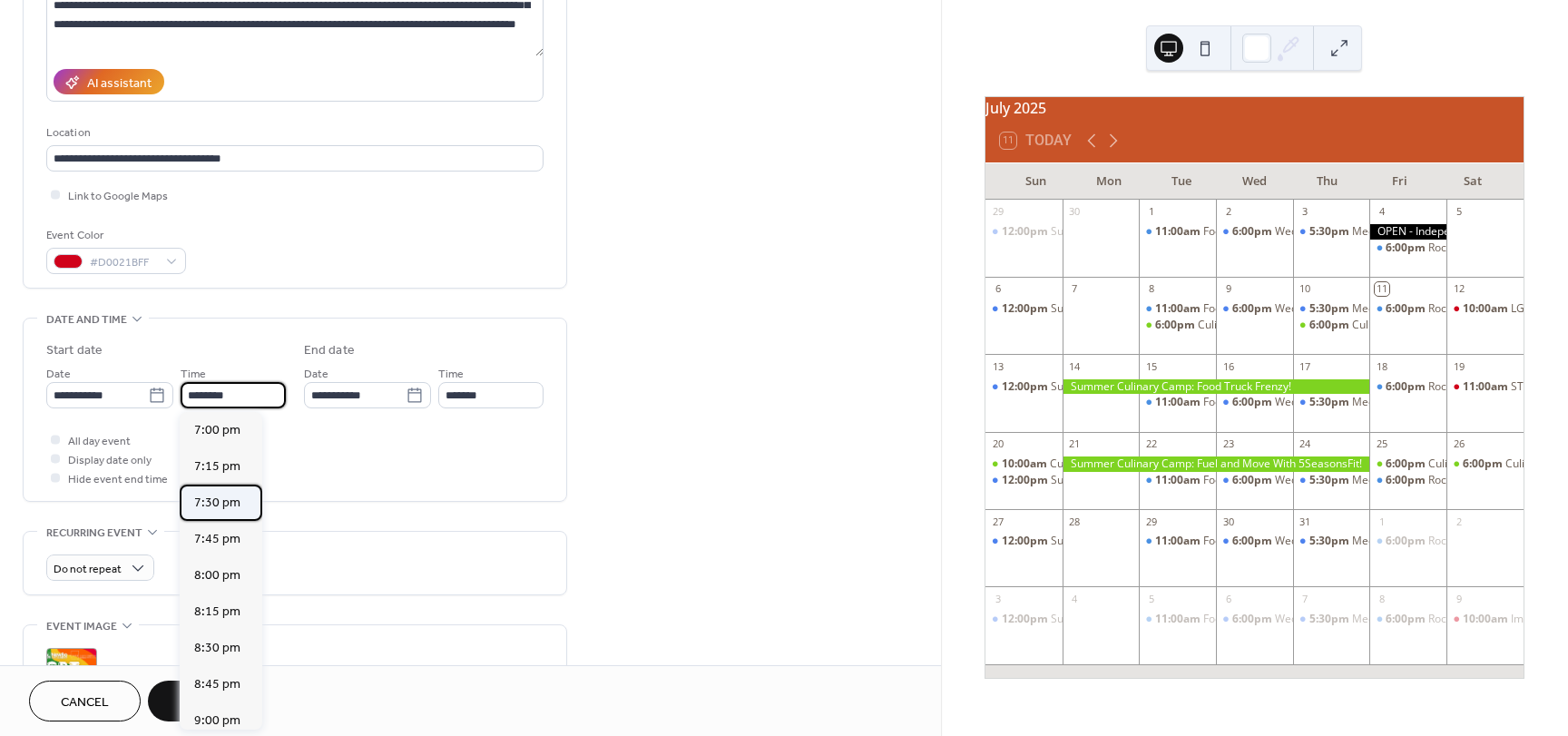click on "7:30 pm" at bounding box center [217, 503] 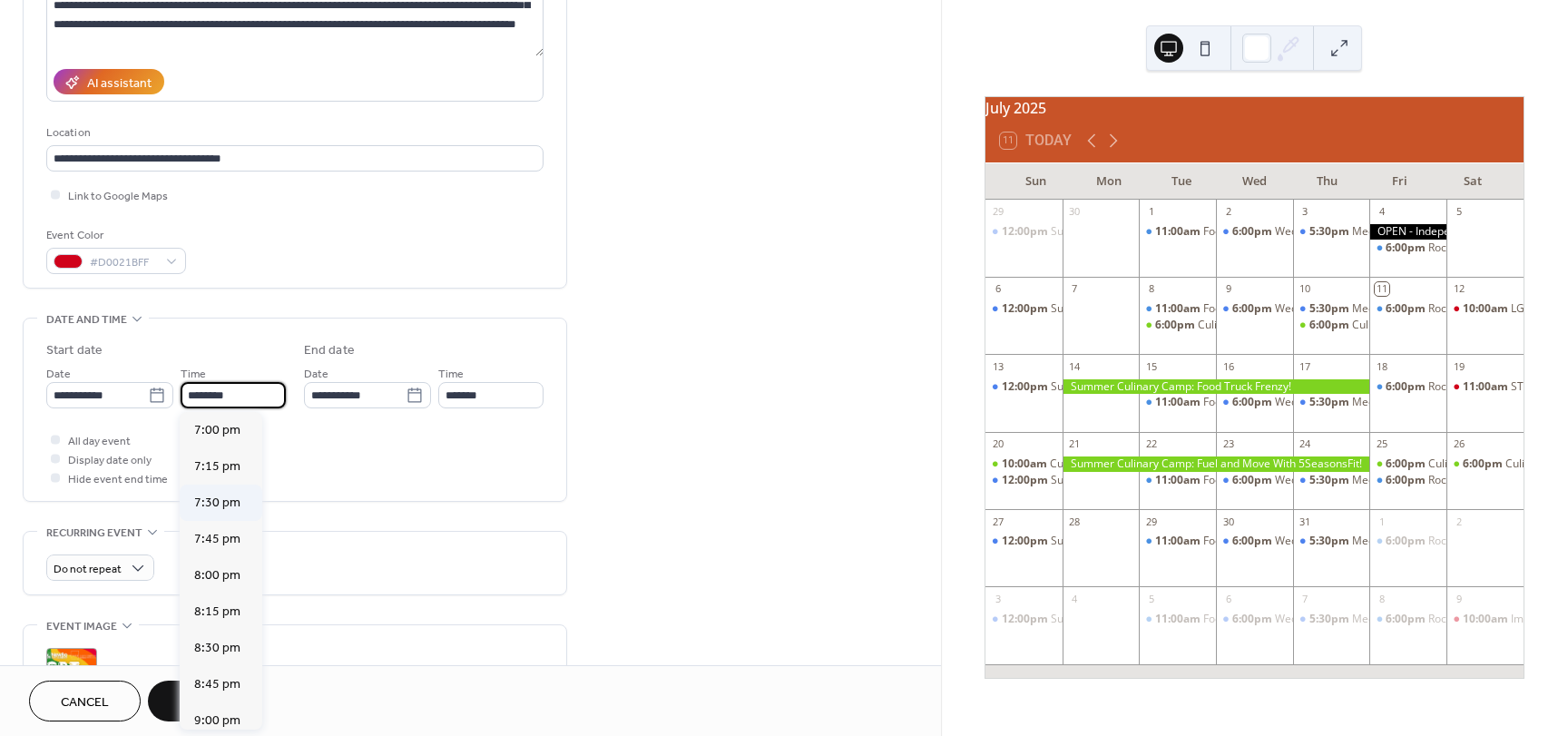 type on "*******" 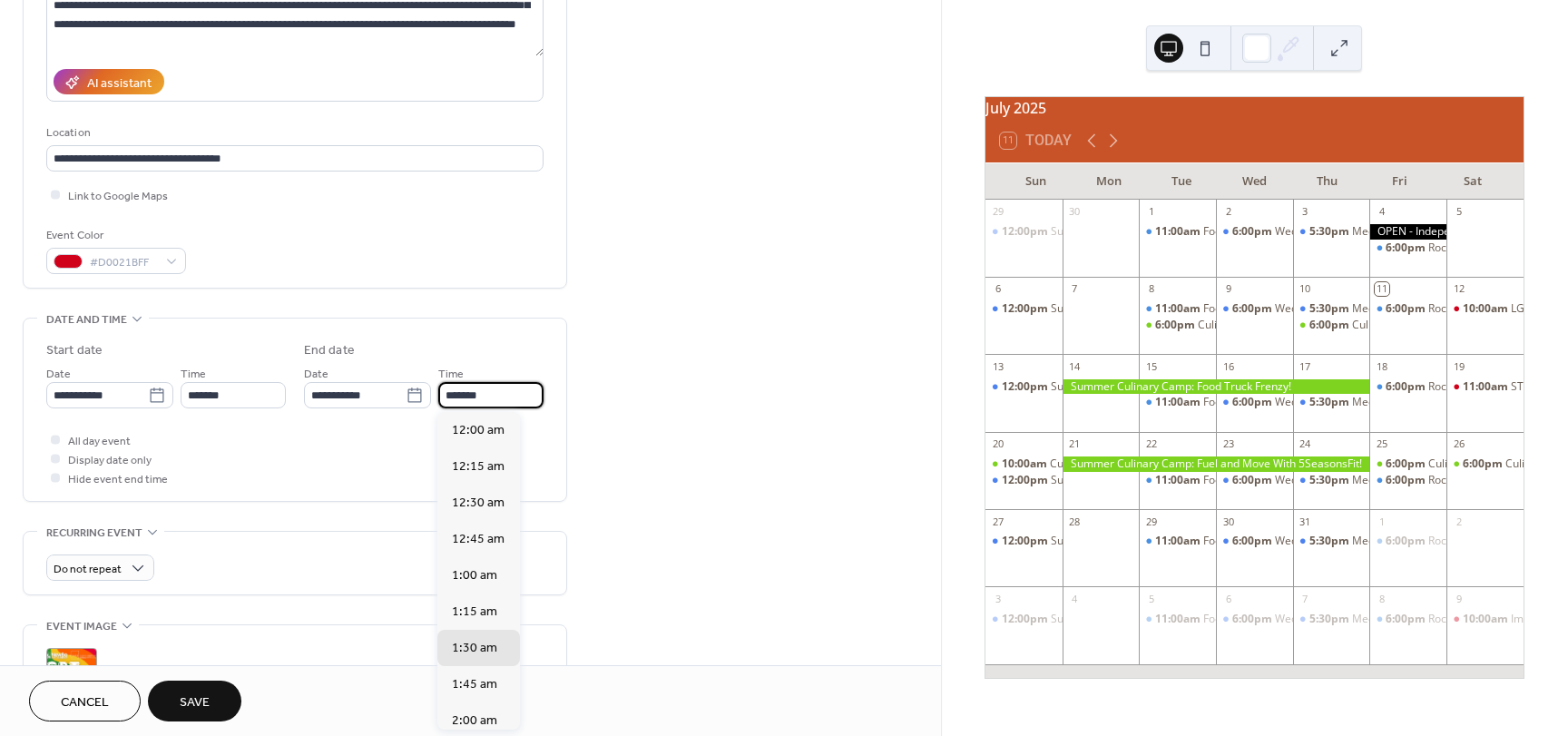click on "*******" at bounding box center (491, 395) 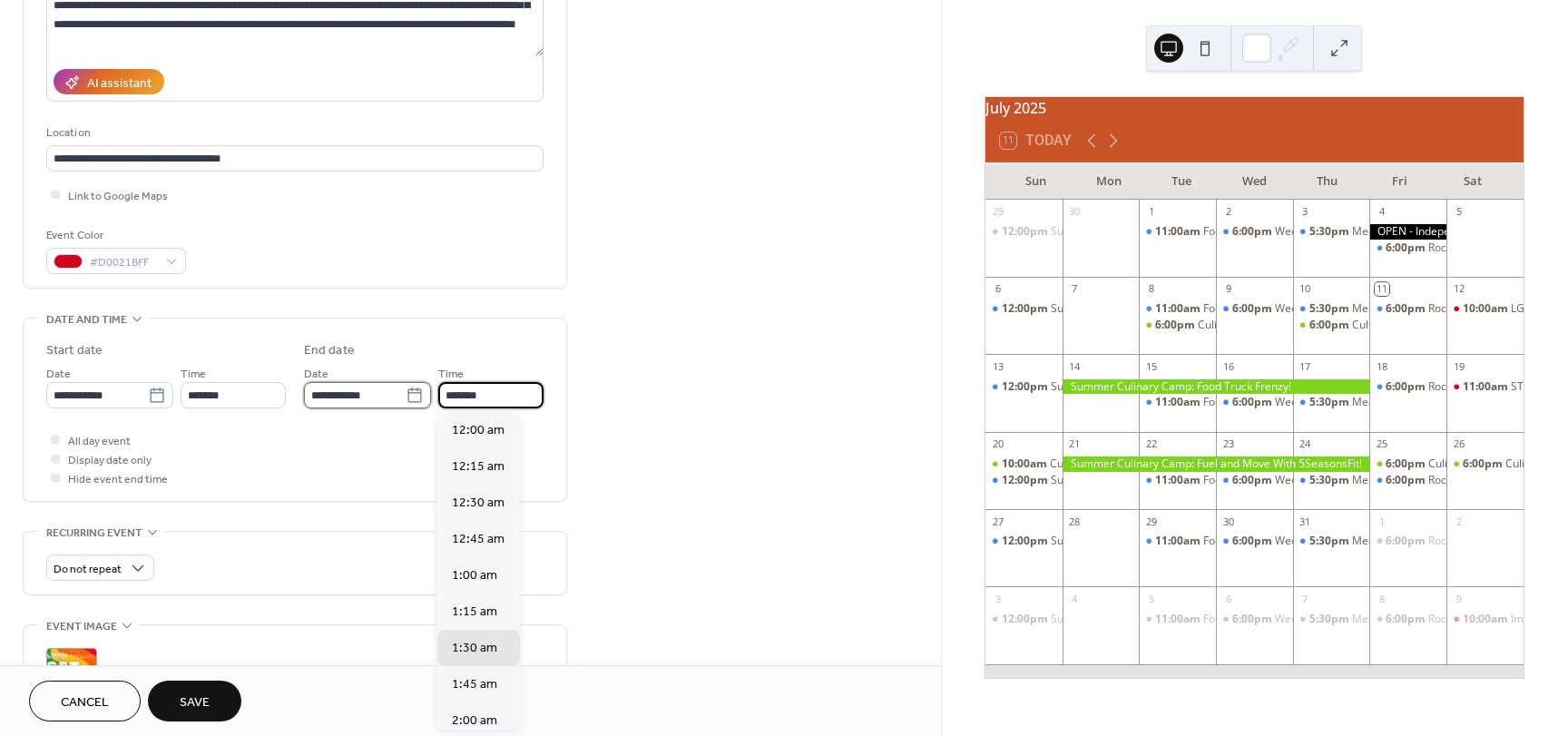click on "**********" at bounding box center [355, 395] 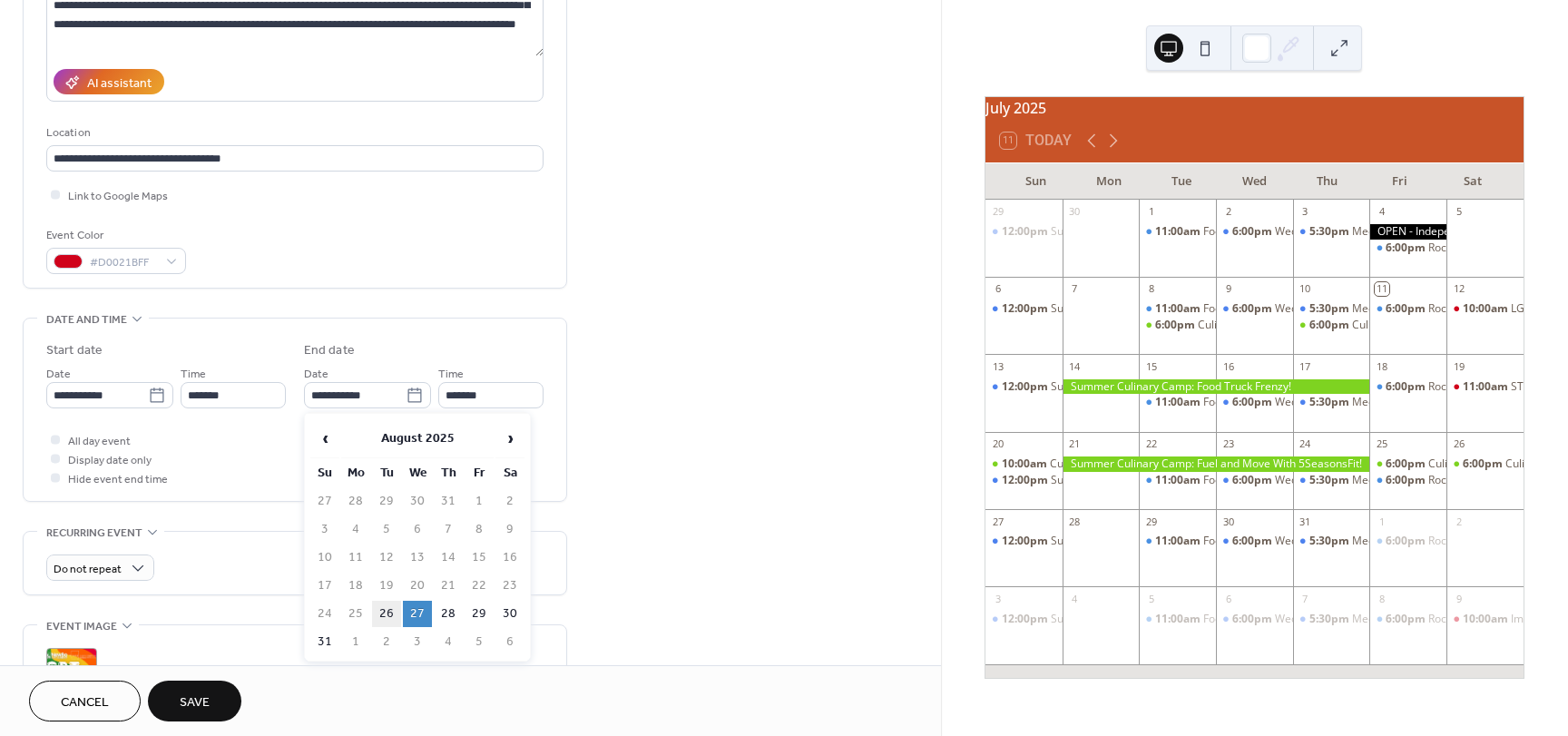 click on "26" at bounding box center (387, 613) 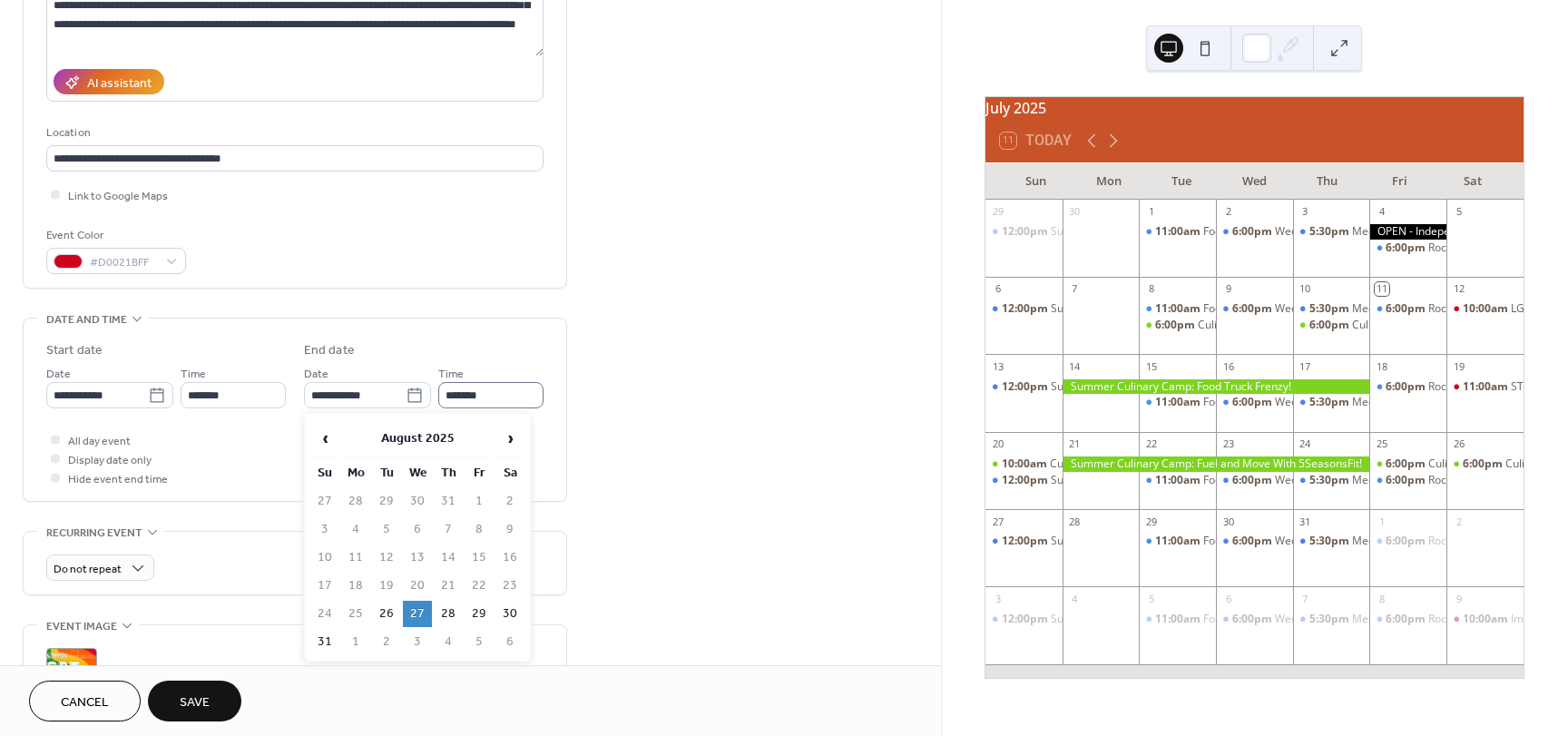 type on "**********" 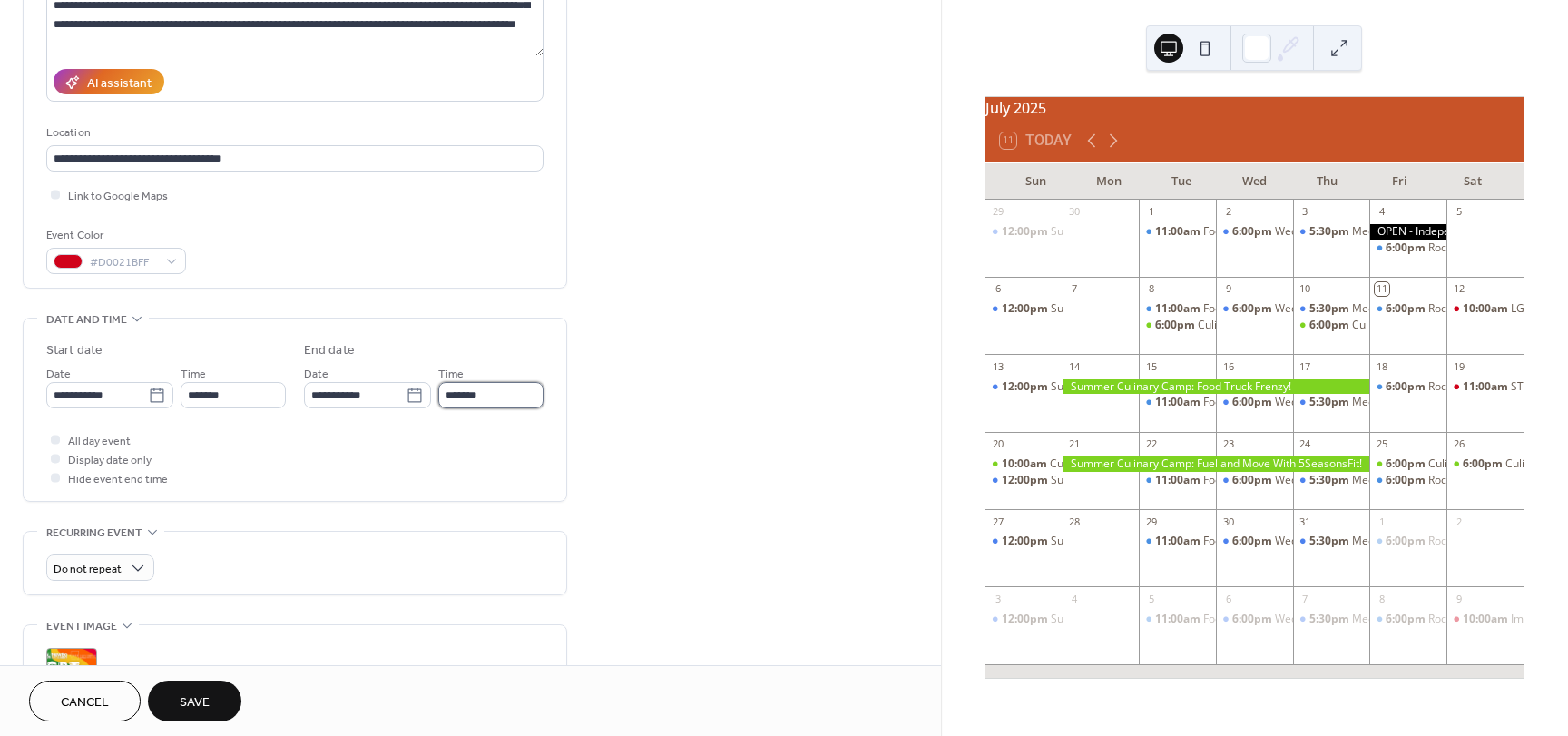 click on "*******" at bounding box center [491, 395] 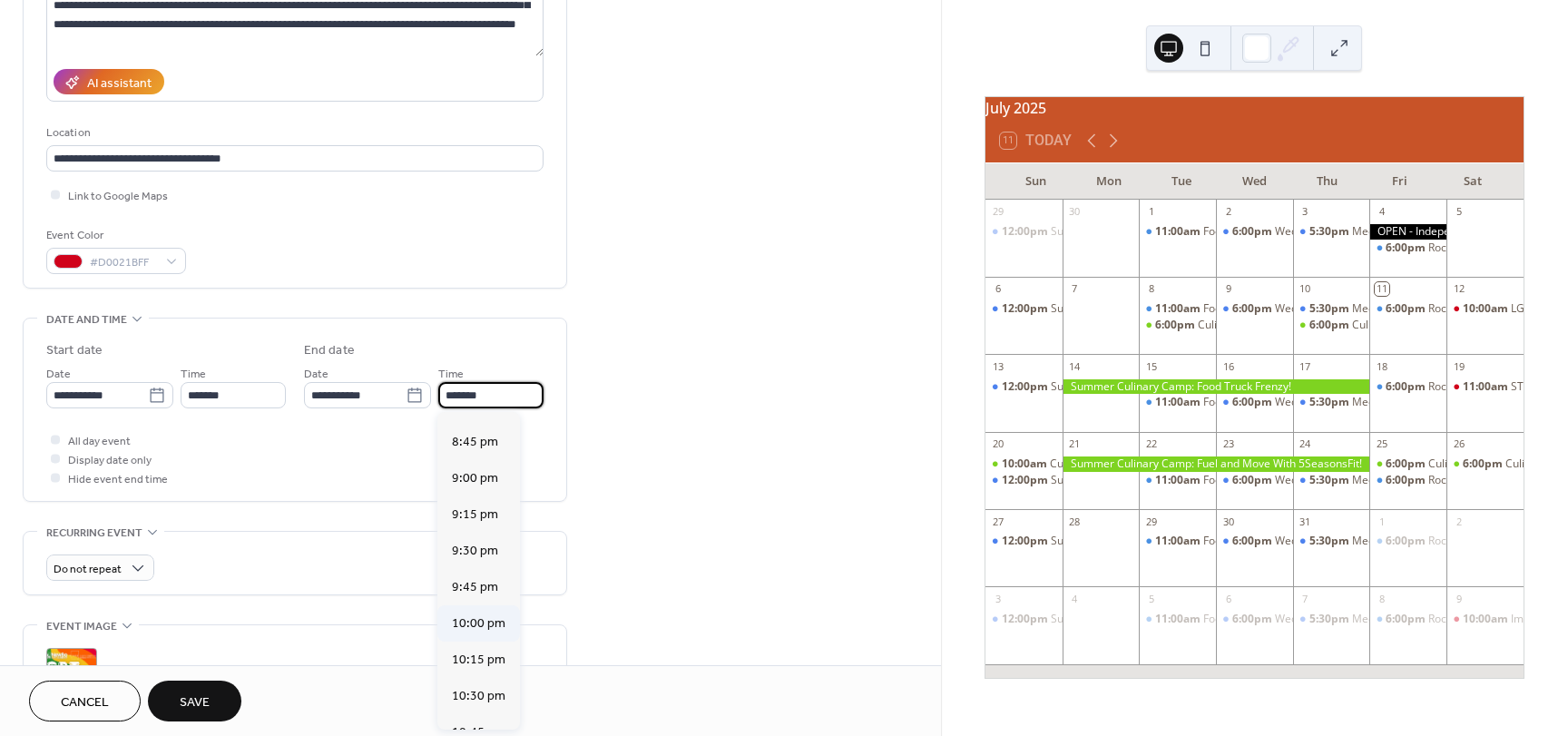 scroll, scrollTop: 315, scrollLeft: 0, axis: vertical 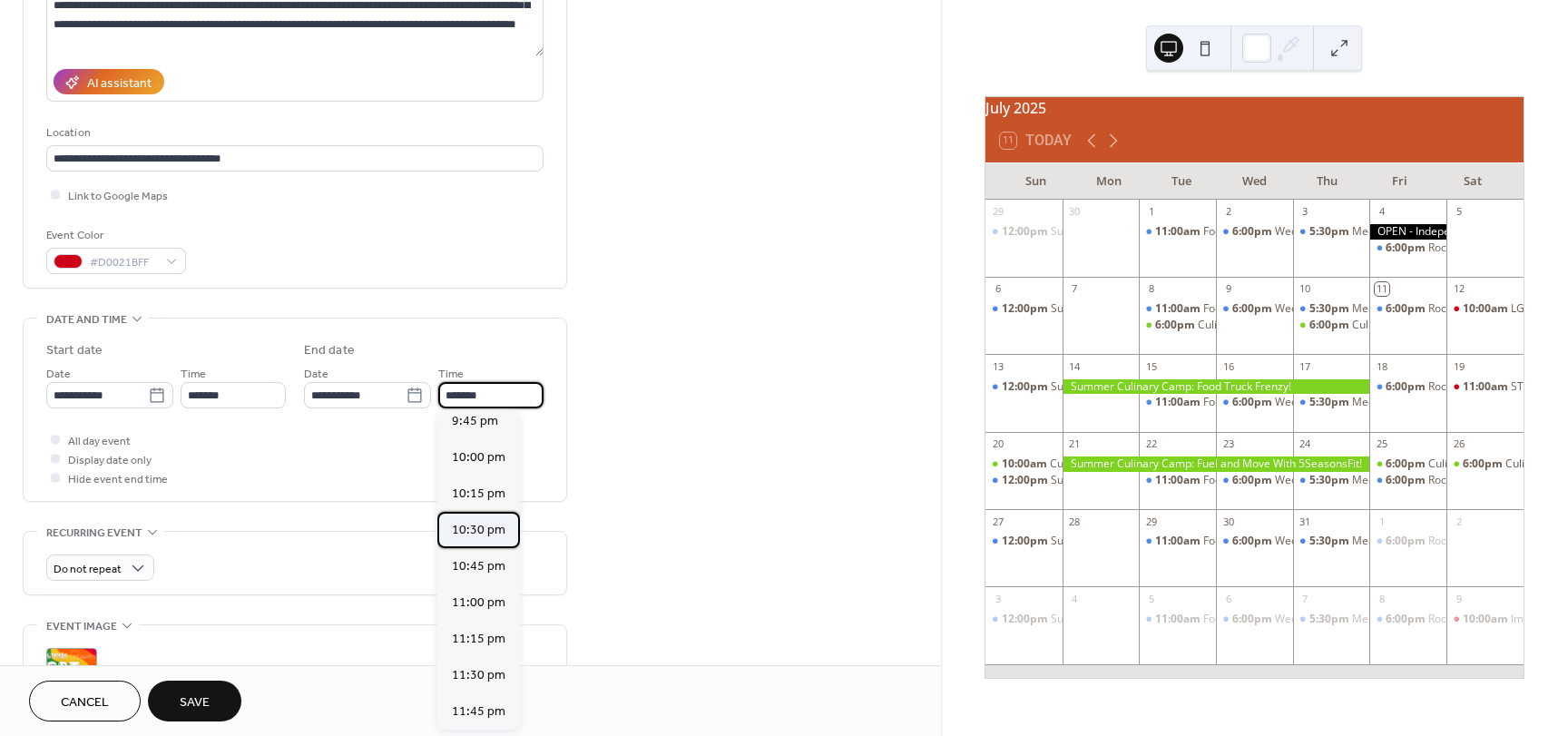 click on "10:30 pm" at bounding box center [478, 530] 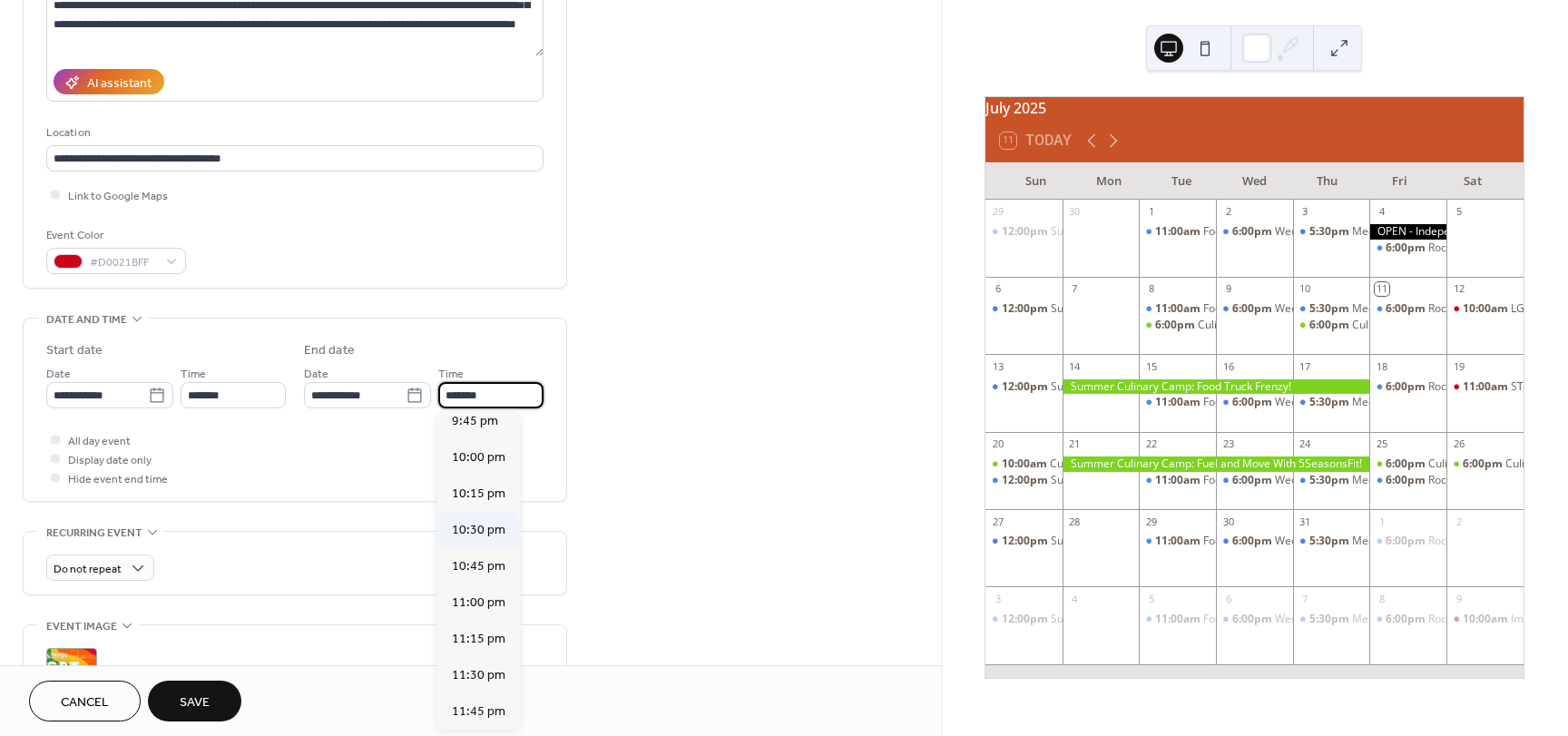 type on "********" 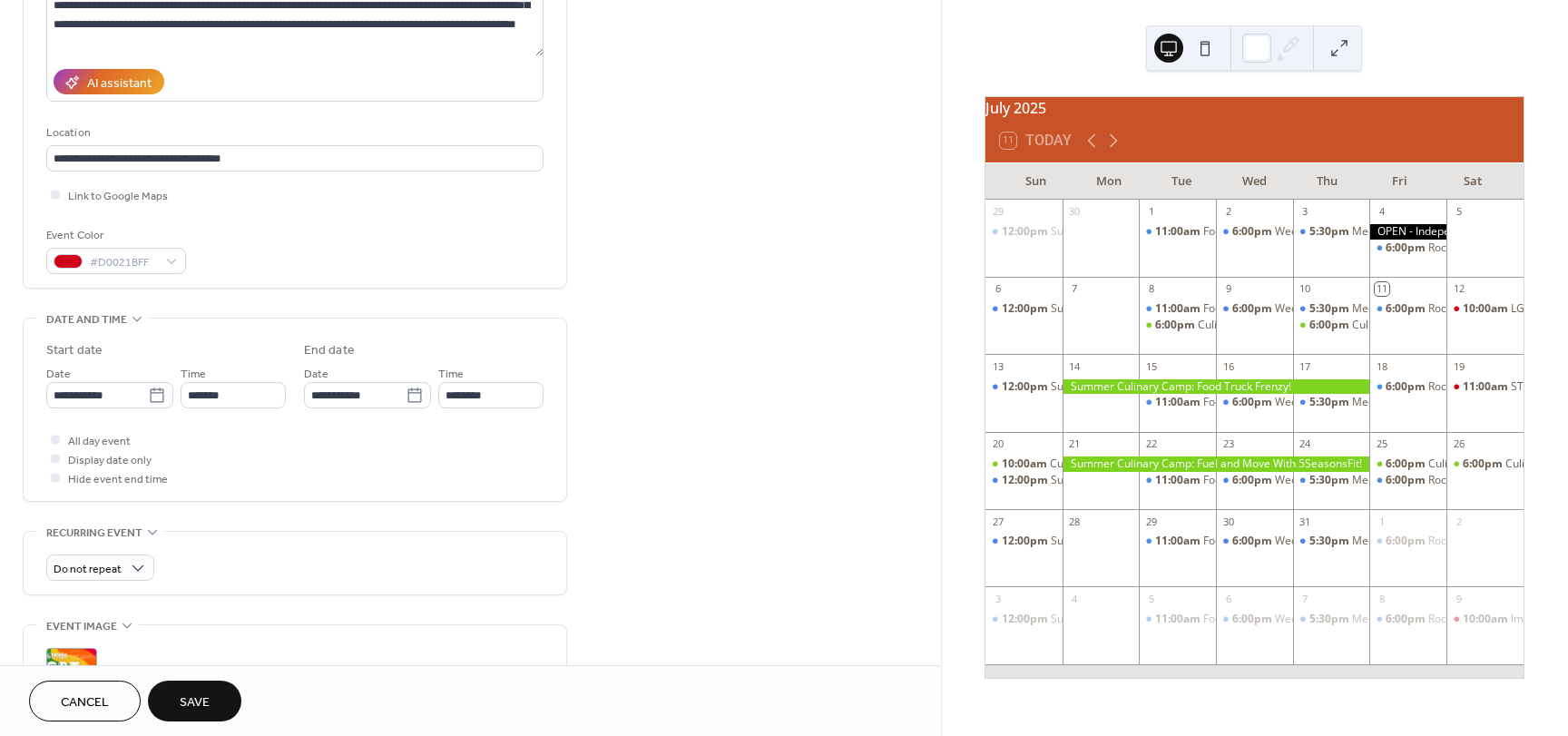 click on "**********" at bounding box center (470, 451) 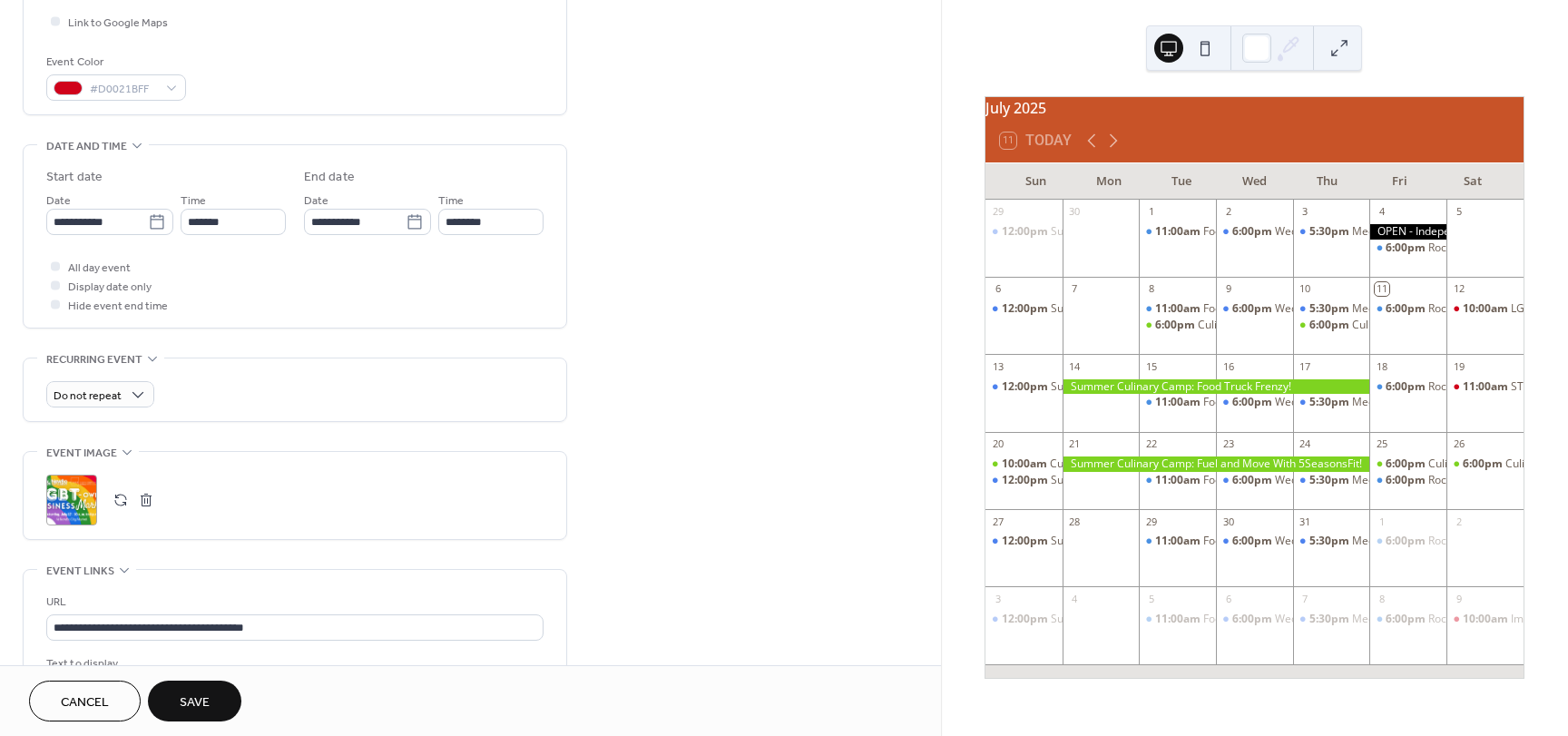 scroll, scrollTop: 454, scrollLeft: 0, axis: vertical 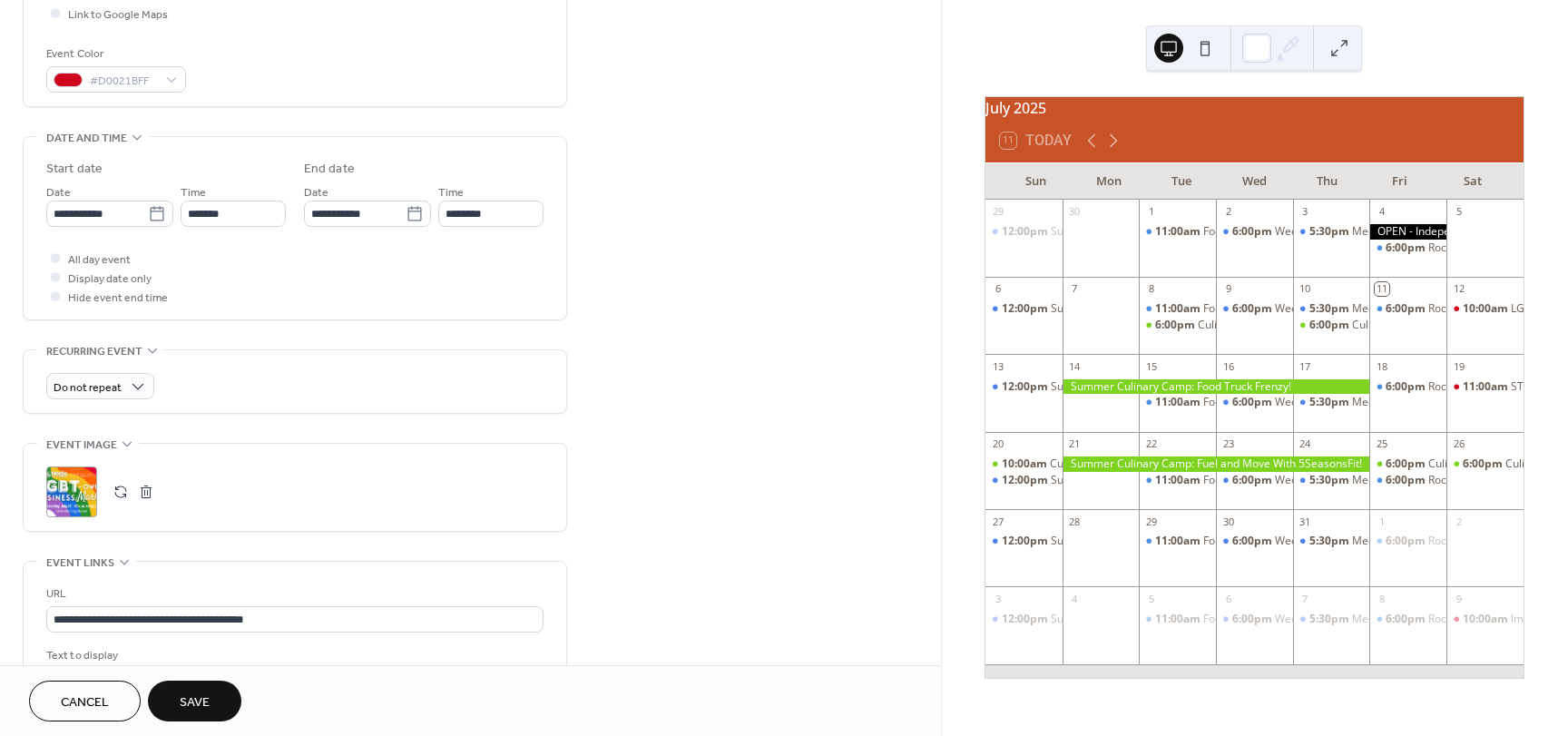 click at bounding box center (121, 492) 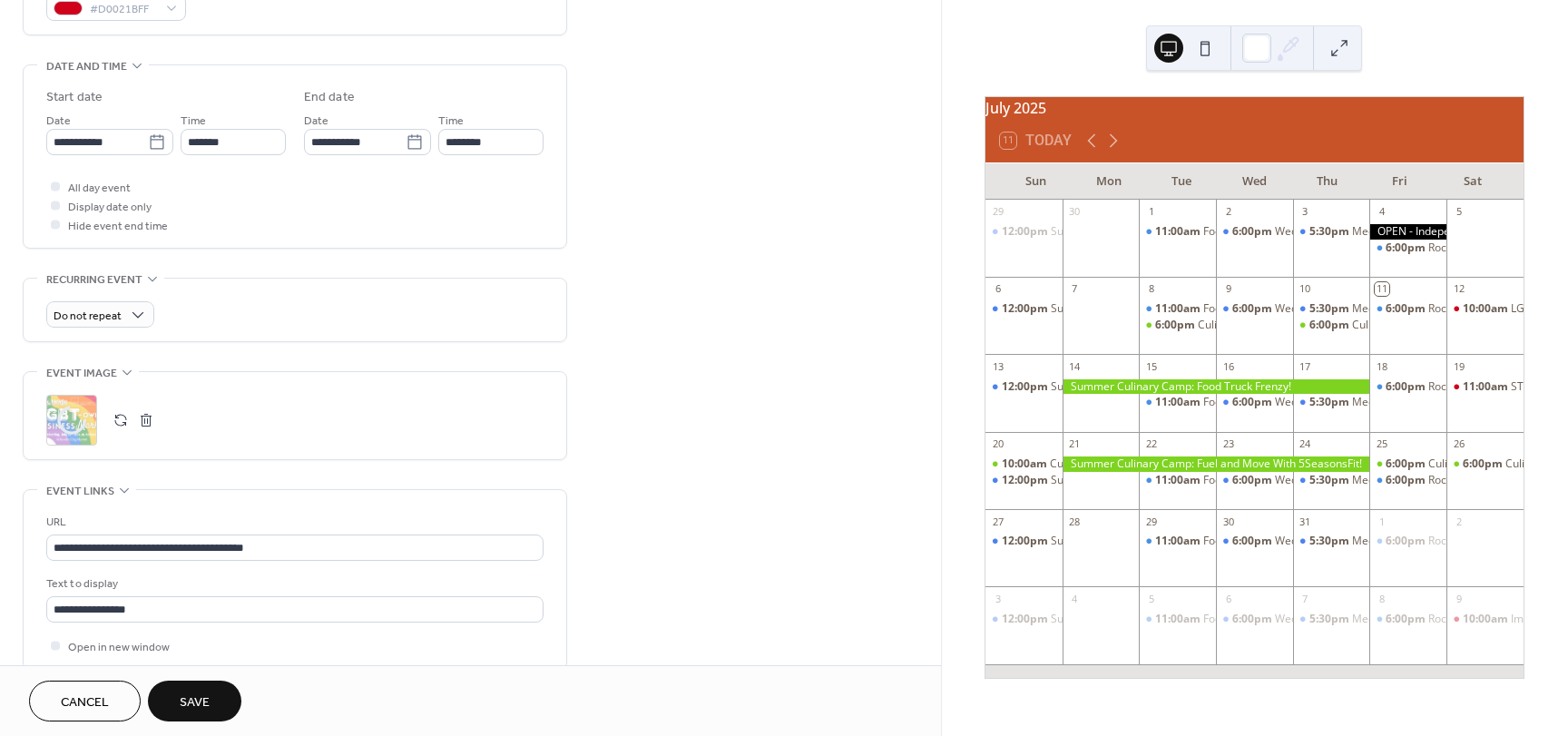 scroll, scrollTop: 635, scrollLeft: 0, axis: vertical 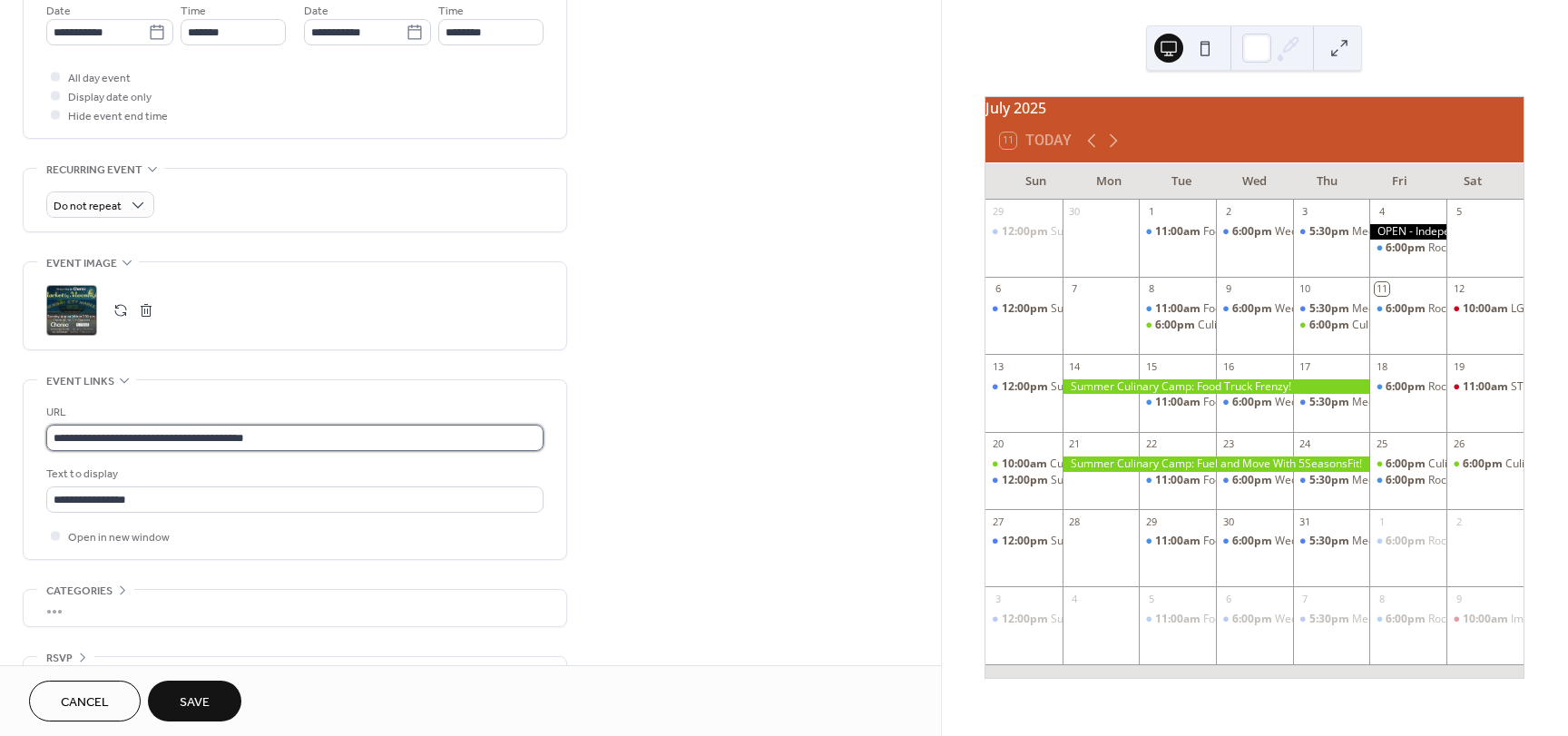 click on "**********" at bounding box center [295, 437] 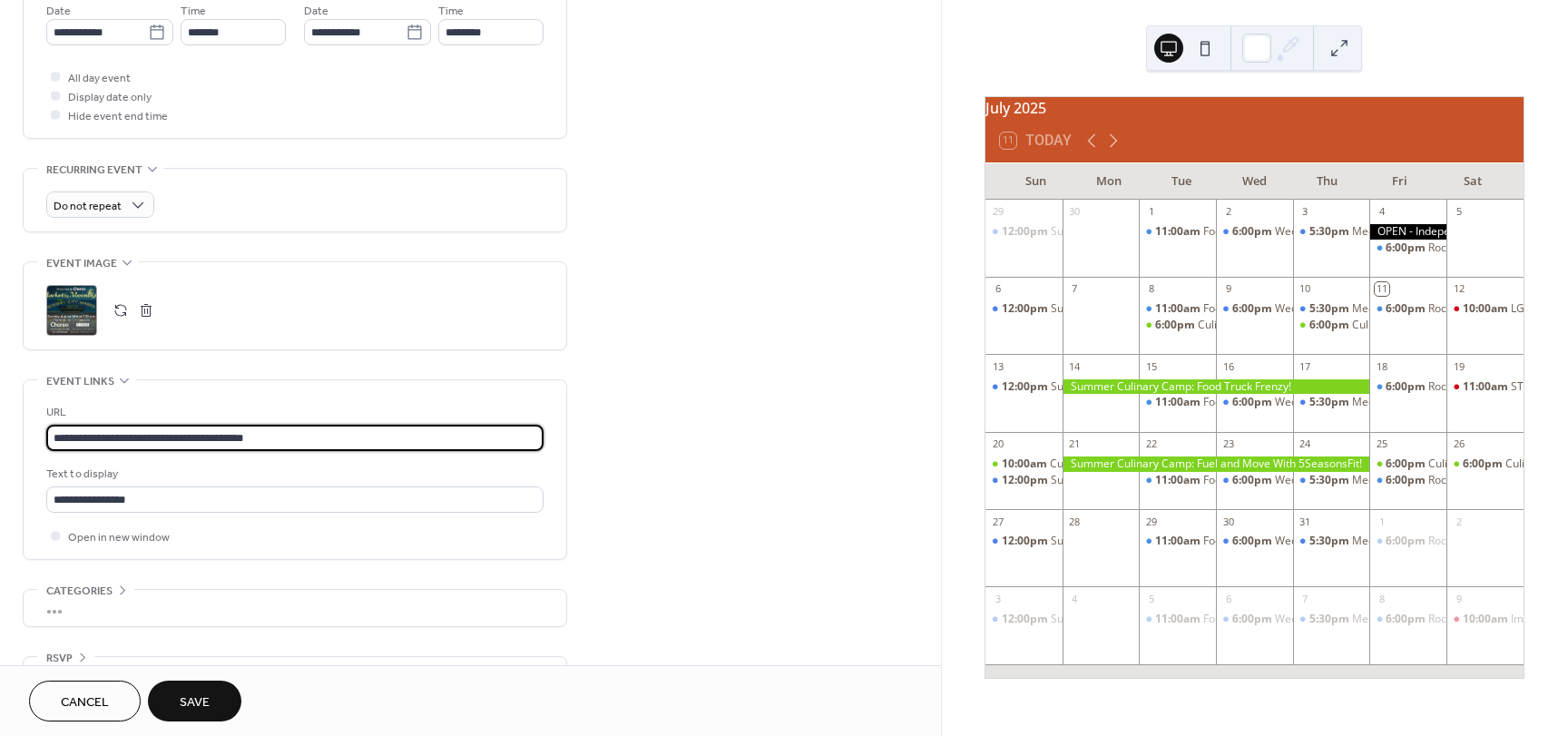 click on "**********" at bounding box center (295, 437) 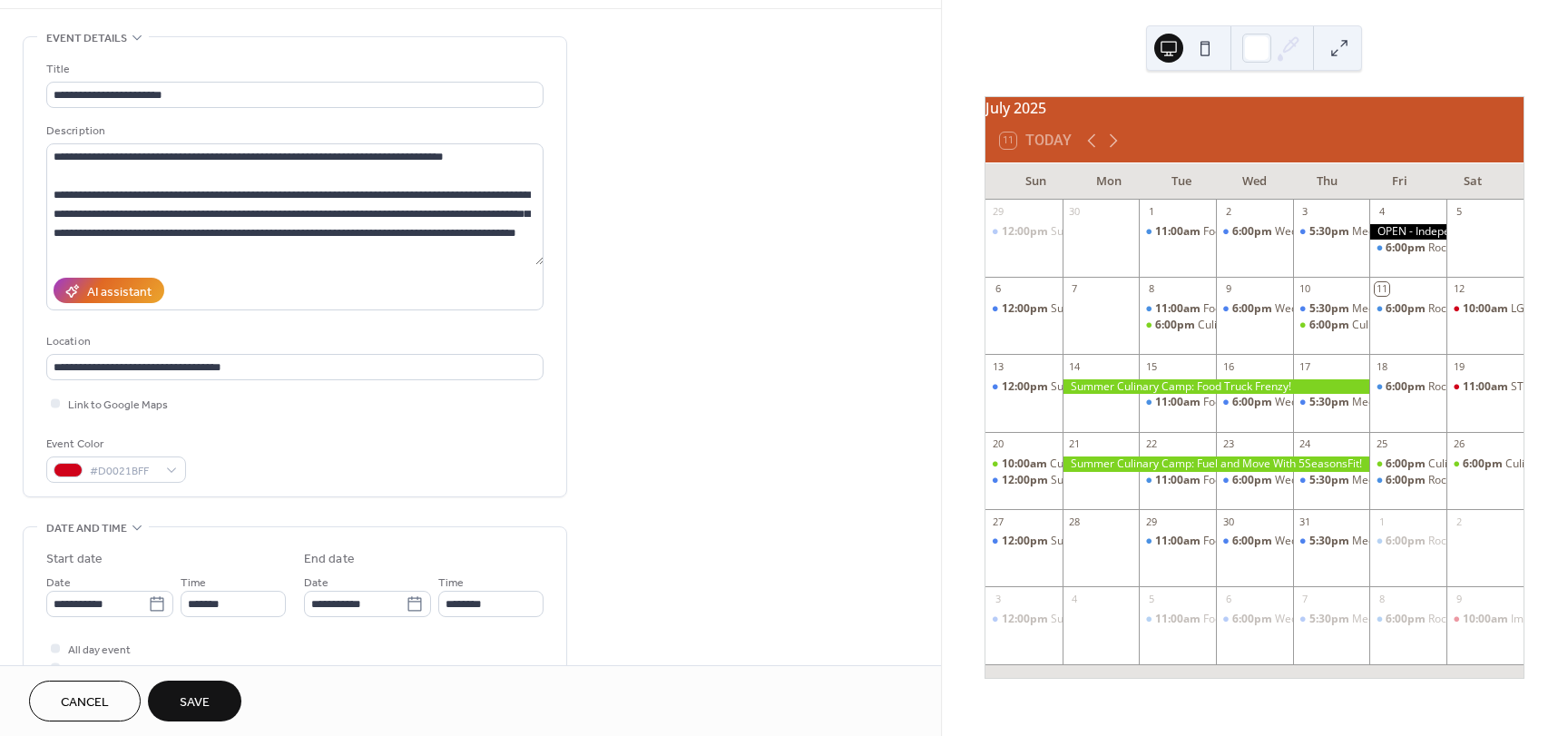scroll, scrollTop: 0, scrollLeft: 0, axis: both 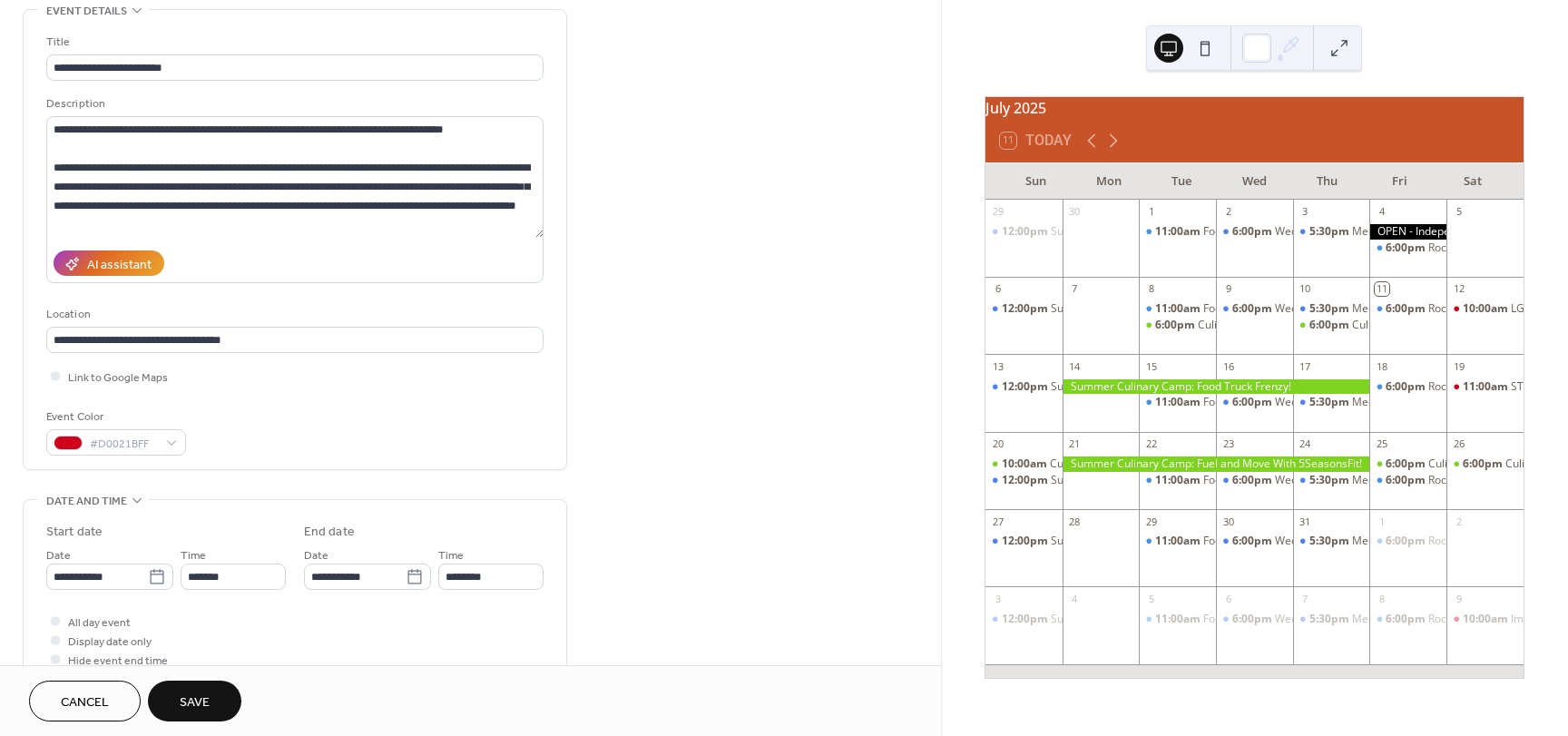 type on "**********" 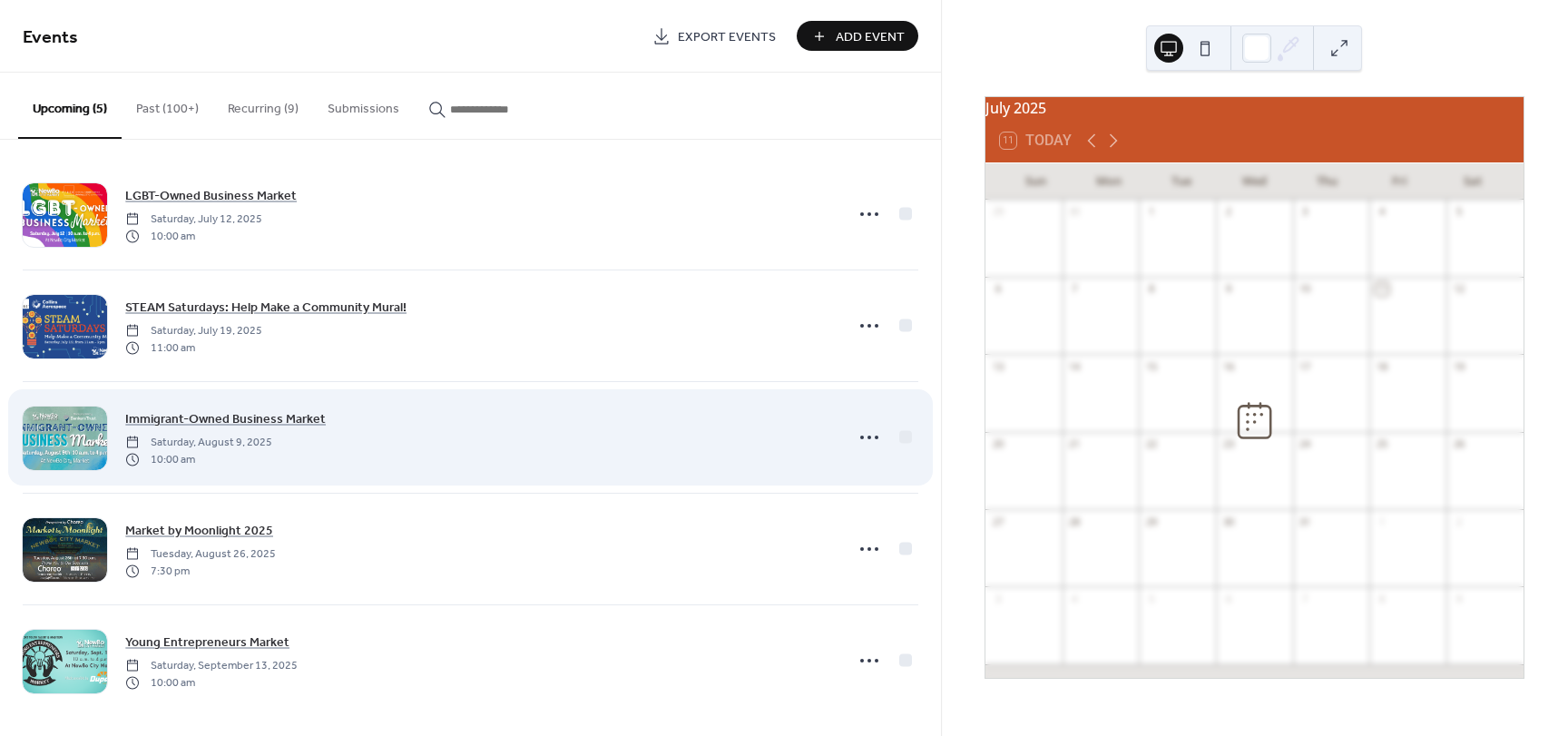 scroll, scrollTop: 15, scrollLeft: 0, axis: vertical 